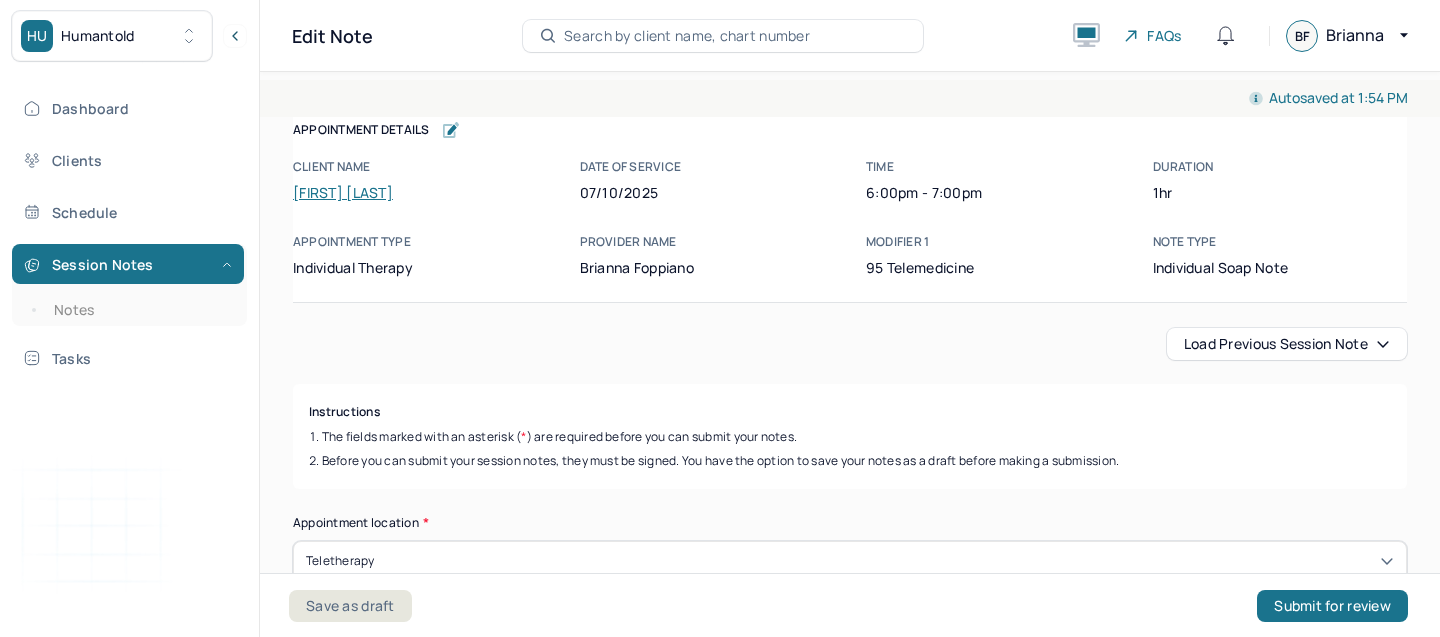 scroll, scrollTop: 0, scrollLeft: 0, axis: both 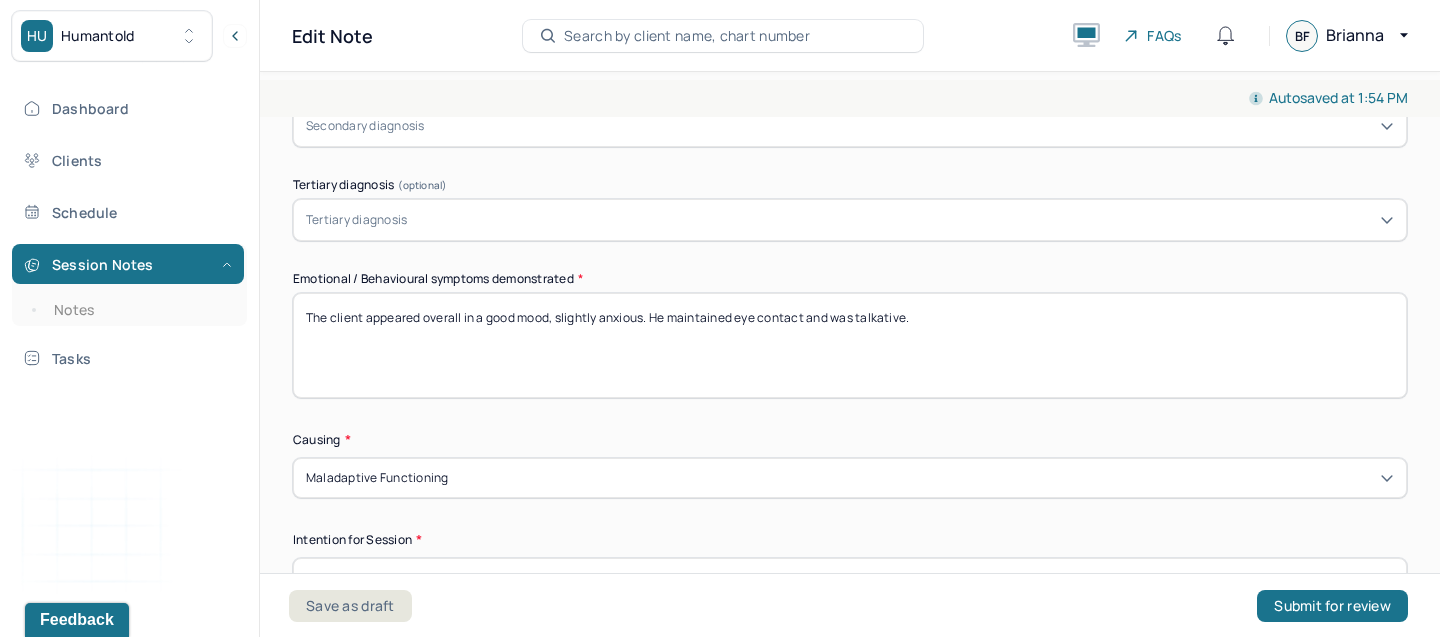 click on "The client appeared overall in a good mood, slightly anxious. He maintained eye contact and was talkative." at bounding box center [850, 345] 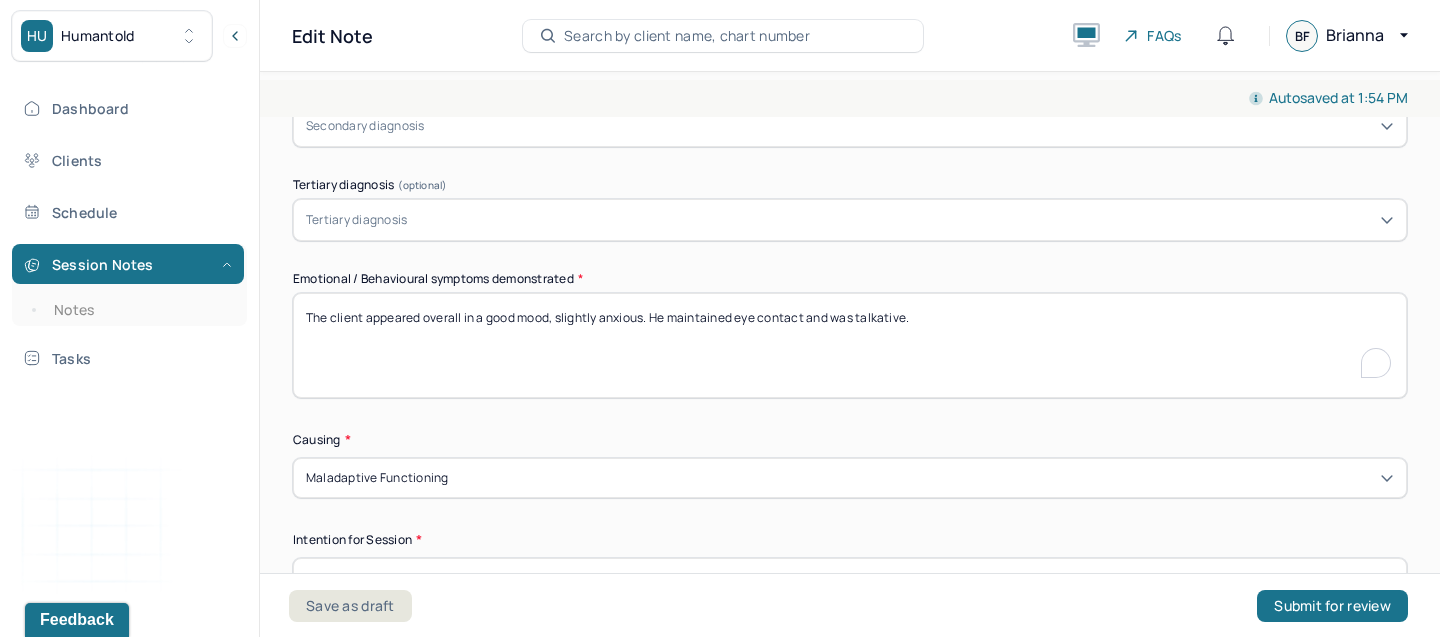 click on "The client appeared overall in a good mood, slightly anxious. He maintained eye contact and was talkative." at bounding box center [850, 345] 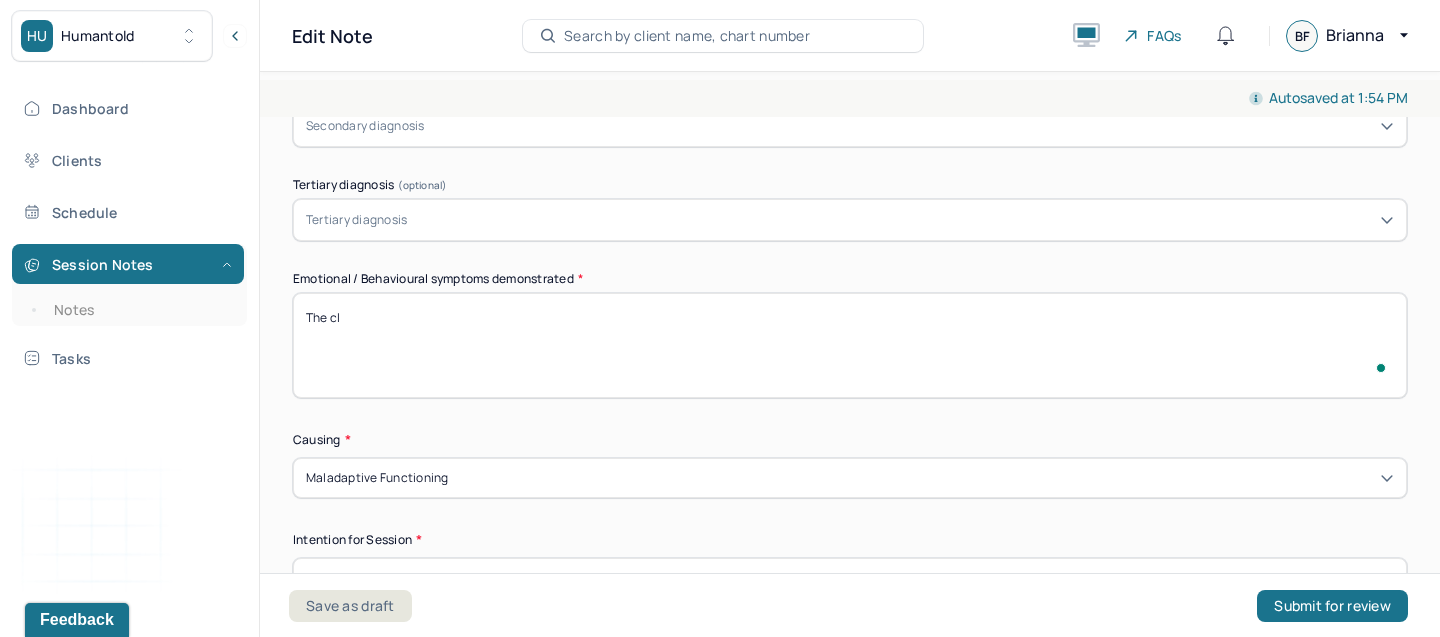 scroll, scrollTop: 885, scrollLeft: 0, axis: vertical 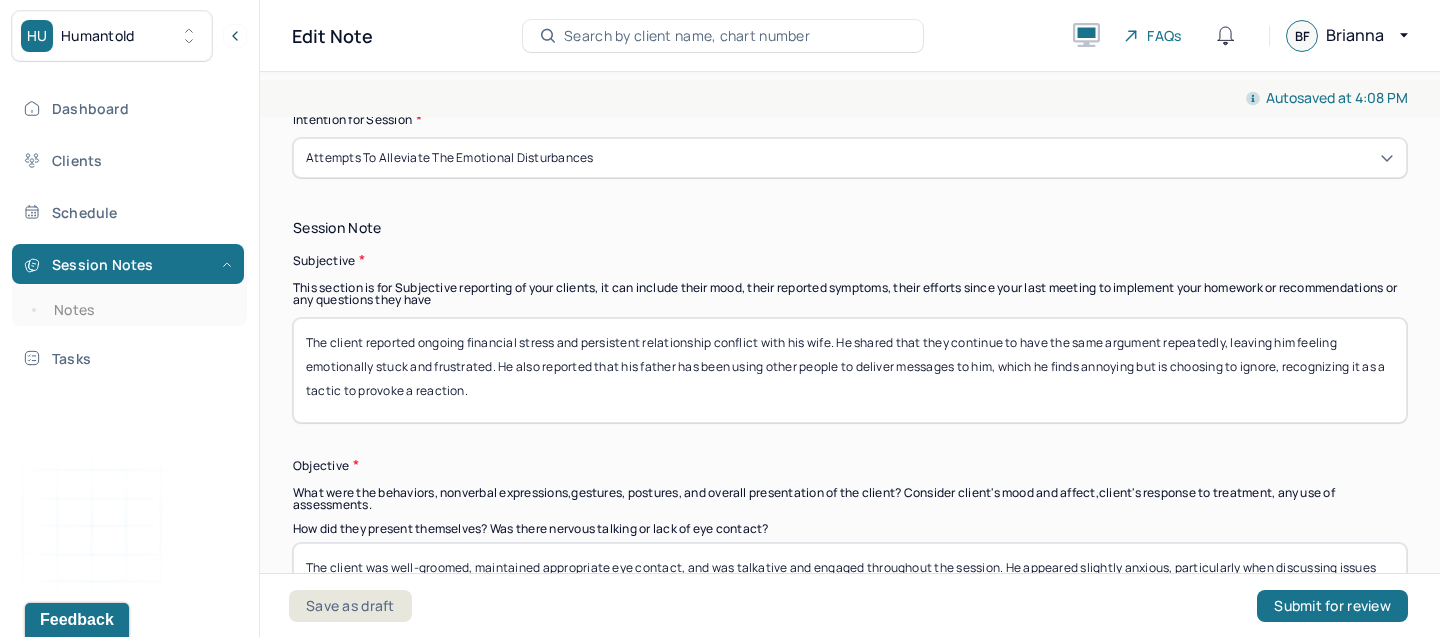 type on "The client was engaged and talkative. He appeared in a good mood, slightly anxious" 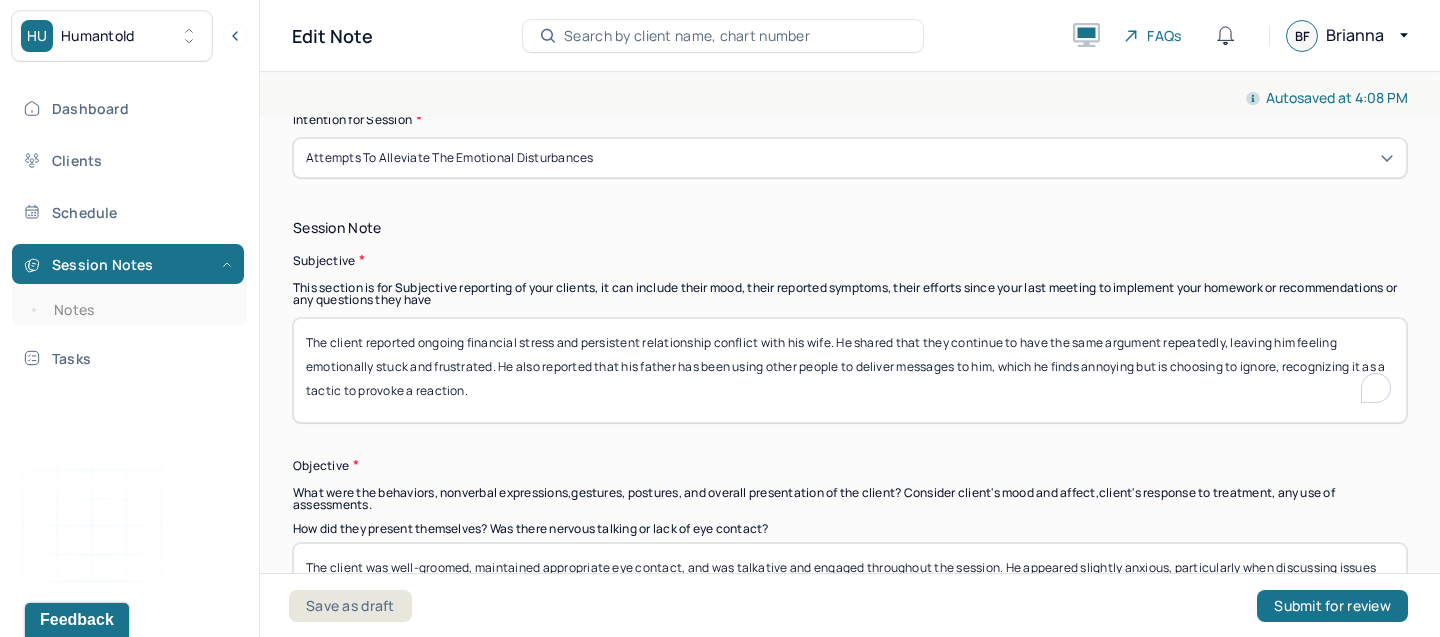 click on "The client reported ongoing financial stress and persistent relationship conflict with his wife. He shared that they continue to have the same argument repeatedly, leaving him feeling emotionally stuck and frustrated. He also reported that his father has been using other people to deliver messages to him, which he finds annoying but is choosing to ignore, recognizing it as a tactic to provoke a reaction." at bounding box center (850, 370) 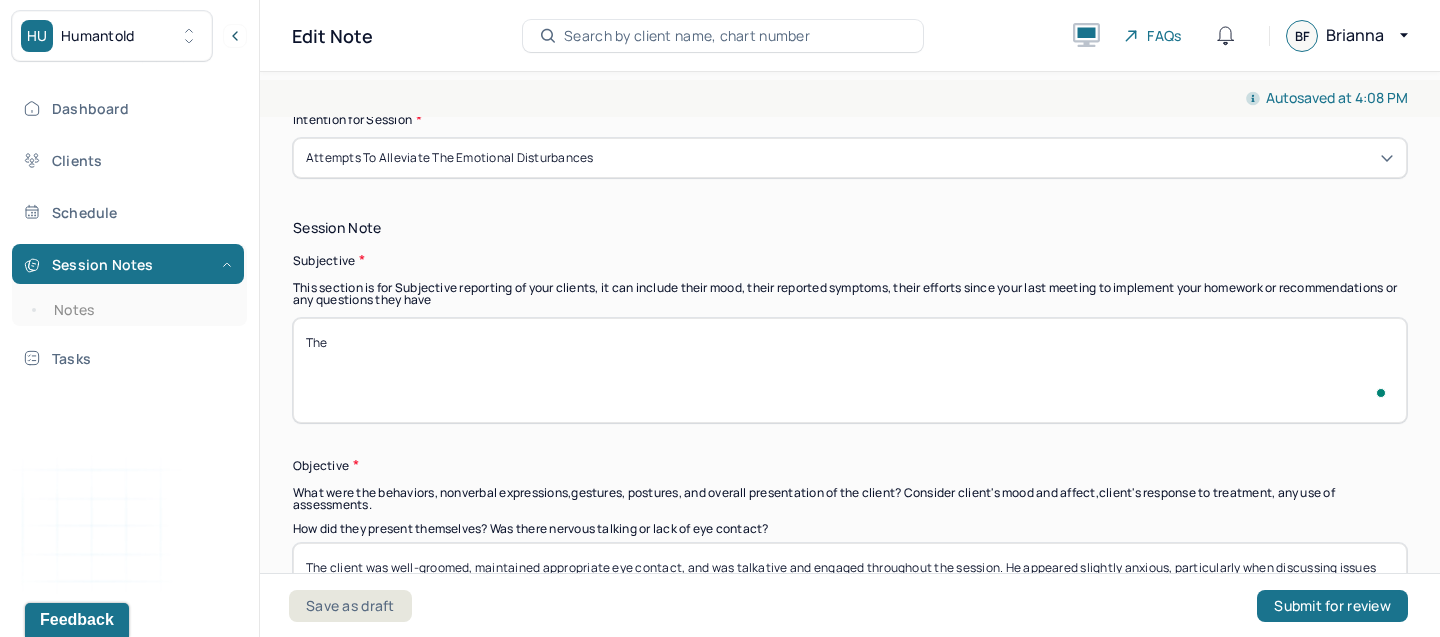 paste on "Client reported feeling “all over the place” and described a persistent sense of being “nonstop” throughout the week. He noted that when he does slow down, particularly on Sundays before the work week begins, he experiences a pit in his stomach and a sense of dread. Client expressed dissatisfaction and frustration with his job, describing it as a significant source of stress." 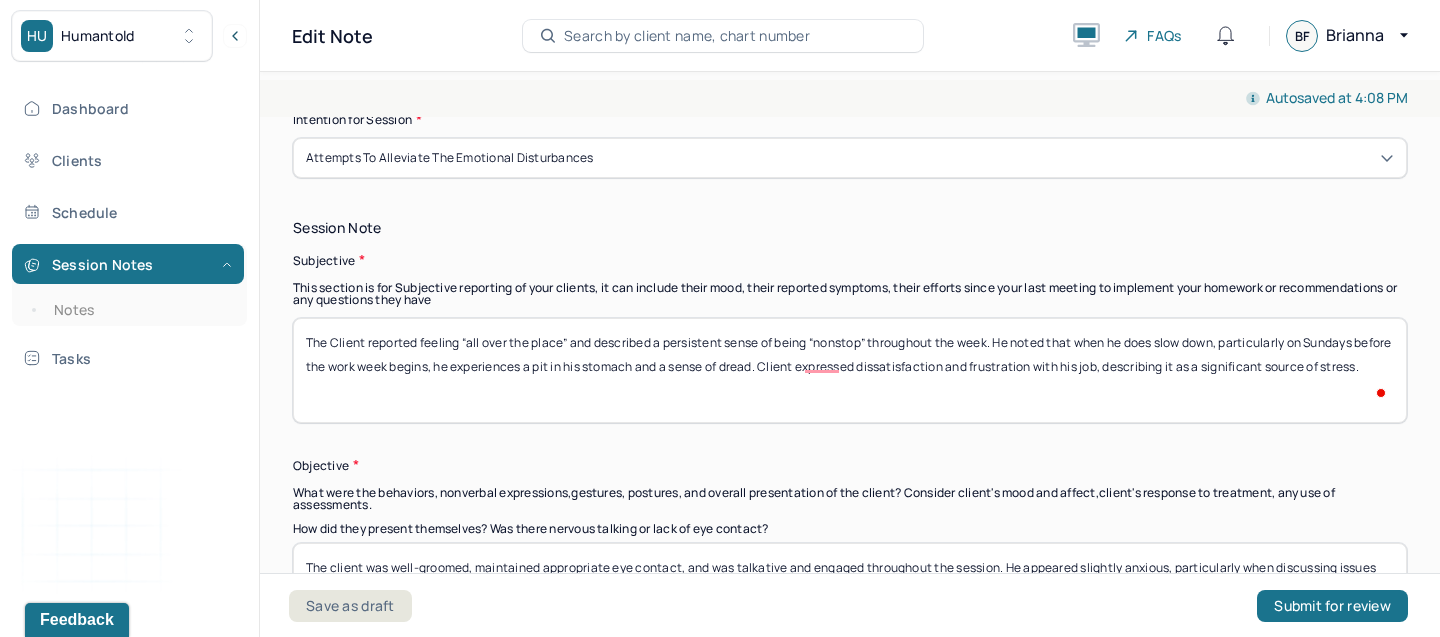 click on "The client reported ongoing financial stress and persistent relationship conflict with his wife. He shared that they continue to have the same argument repeatedly, leaving him feeling emotionally stuck and frustrated. He also reported that his father has been using other people to deliver messages to him, which he finds annoying but is choosing to ignore, recognizing it as a tactic to provoke a reaction." at bounding box center [850, 370] 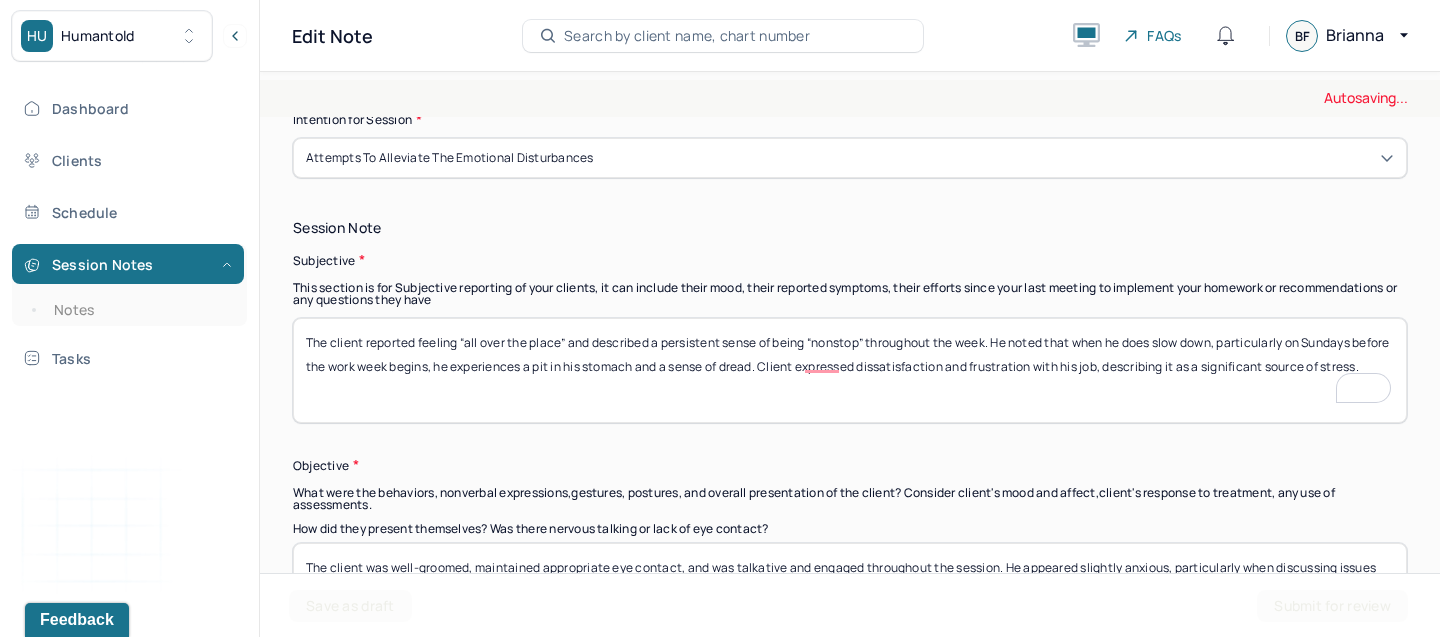 click on "The Client reported feeling “all over the place” and described a persistent sense of being “nonstop” throughout the week. He noted that when he does slow down, particularly on Sundays before the work week begins, he experiences a pit in his stomach and a sense of dread. Client expressed dissatisfaction and frustration with his job, describing it as a significant source of stress." at bounding box center (850, 370) 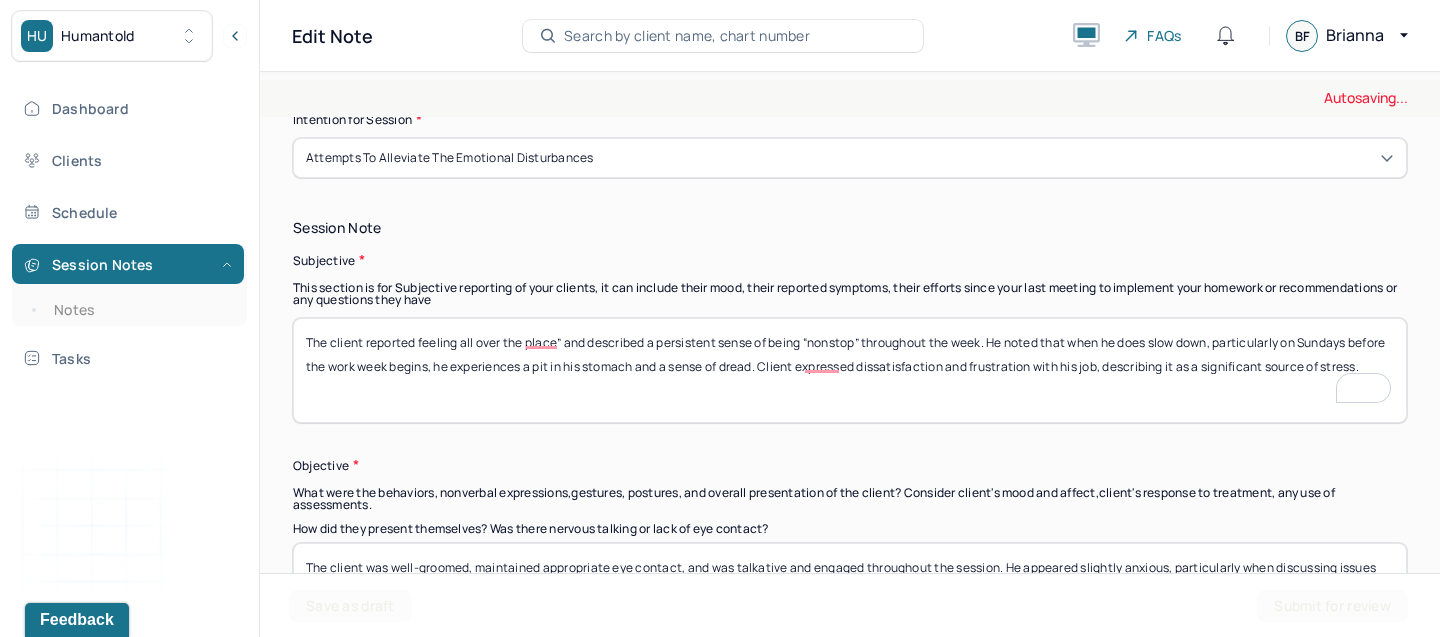 click on "The client reported feeling “all over the place” and described a persistent sense of being “nonstop” throughout the week. He noted that when he does slow down, particularly on Sundays before the work week begins, he experiences a pit in his stomach and a sense of dread. Client expressed dissatisfaction and frustration with his job, describing it as a significant source of stress." at bounding box center [850, 370] 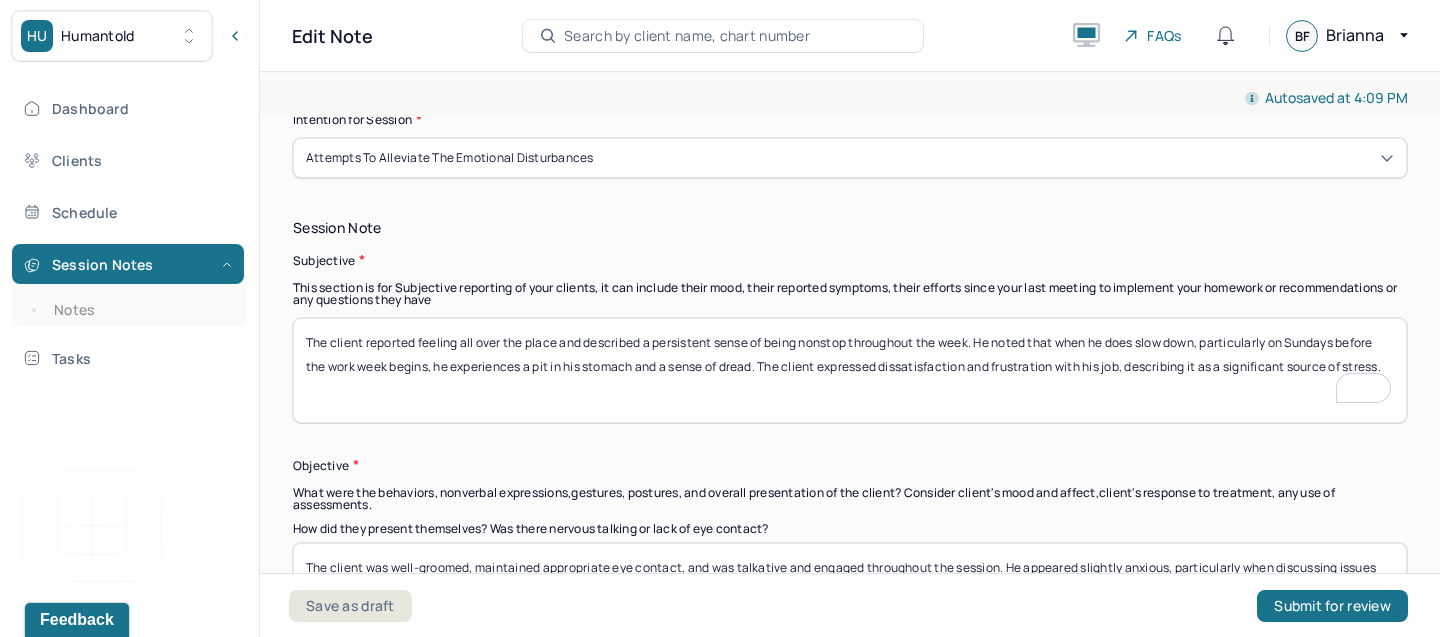 click on "The client reported feeling all over the place and described a persistent sense of being “nonstop” throughout the week. He noted that when he does slow down, particularly on Sundays before the work week begins, he experiences a pit in his stomach and a sense of dread. The client expressed dissatisfaction and frustration with his job, describing it as a significant source of stress." at bounding box center [850, 370] 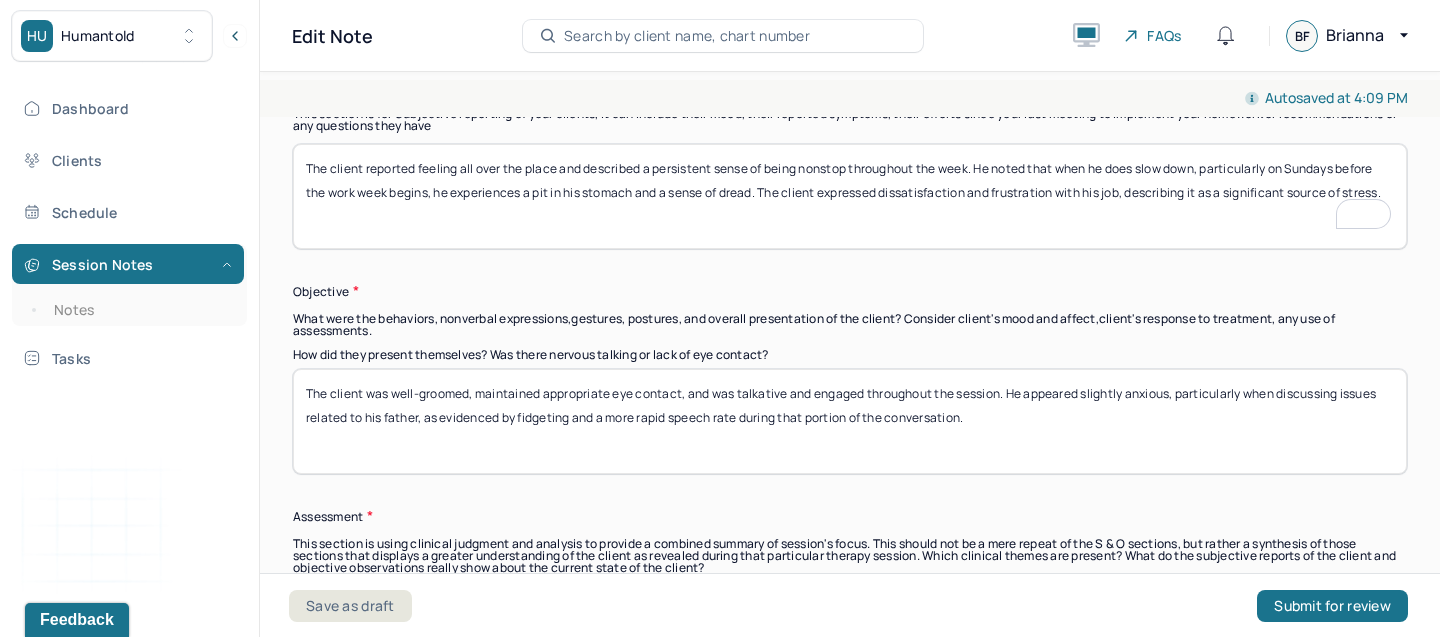 type on "The client reported feeling all over the place and described a persistent sense of being nonstop throughout the week. He noted that when he does slow down, particularly on Sundays before the work week begins, he experiences a pit in his stomach and a sense of dread. The client expressed dissatisfaction and frustration with his job, describing it as a significant source of stress." 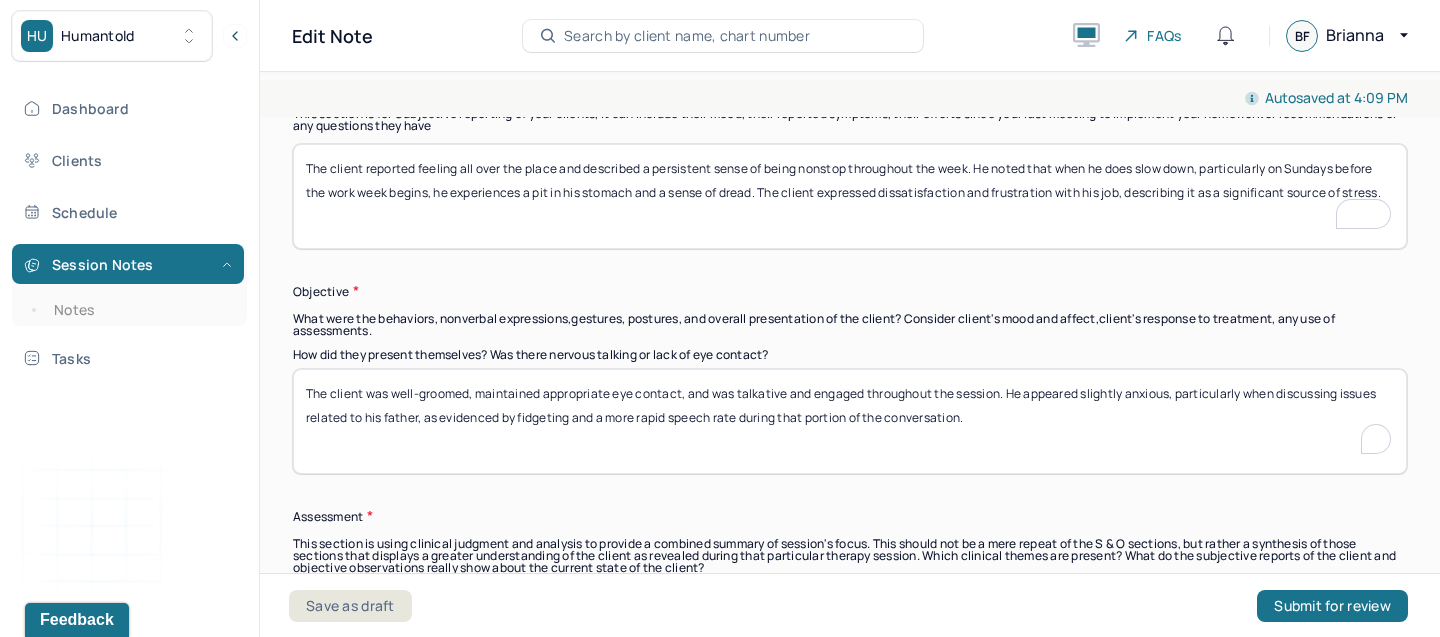 click on "The client was well-groomed, maintained appropriate eye contact, and was talkative and engaged throughout the session. He appeared slightly anxious, particularly when discussing issues related to his father, as evidenced by fidgeting and a more rapid speech rate during that portion of the conversation." at bounding box center [850, 421] 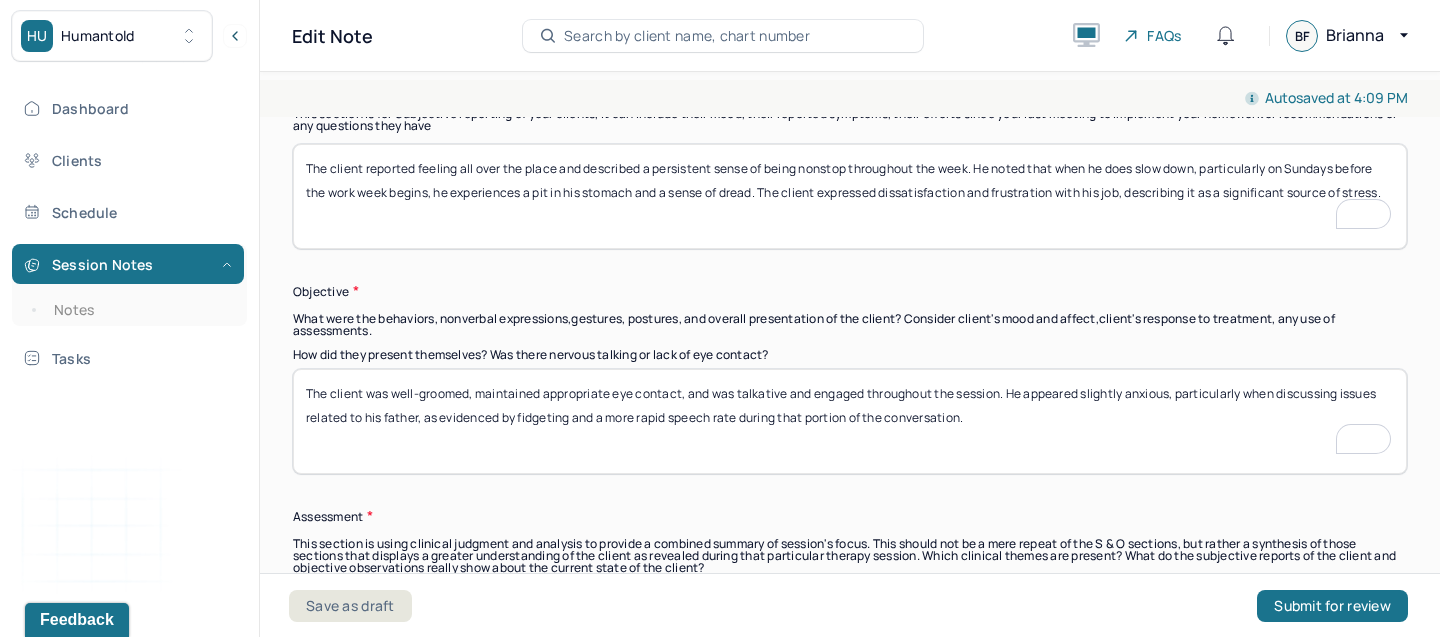 type on "\" 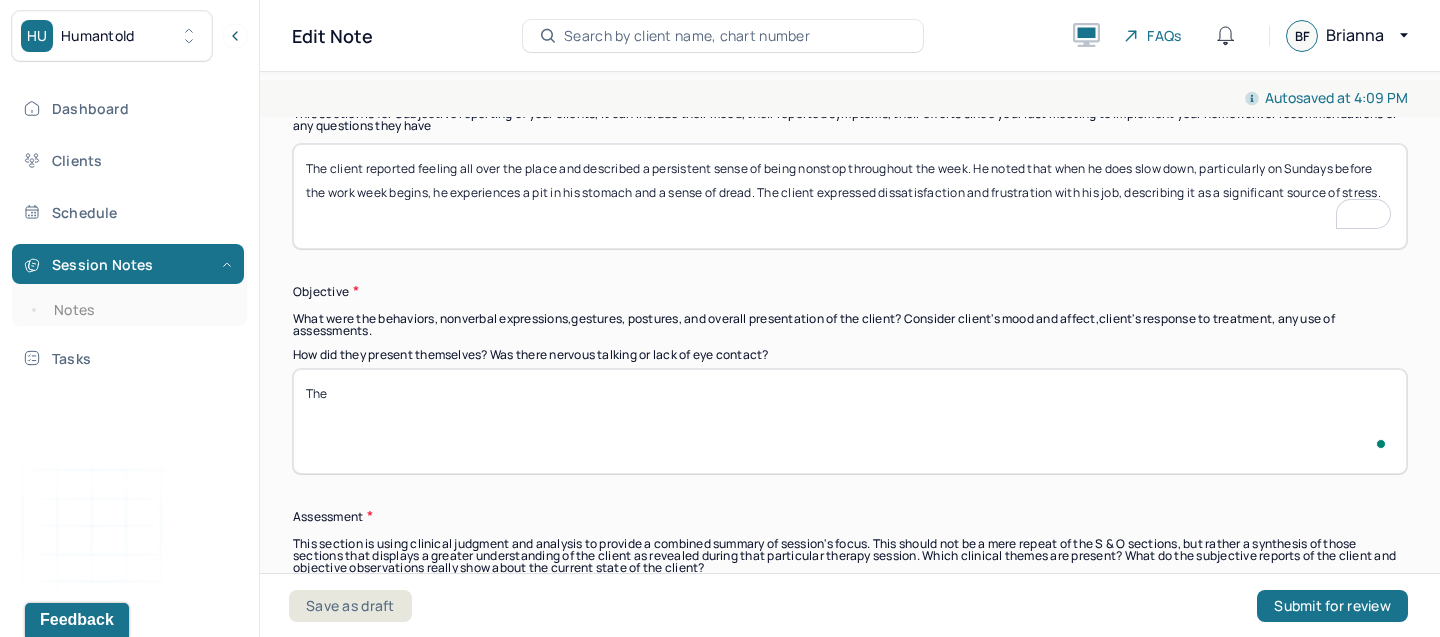 paste on "Client was engaged and expressive during the session. He appeared restless at times, with a mildly anxious affect." 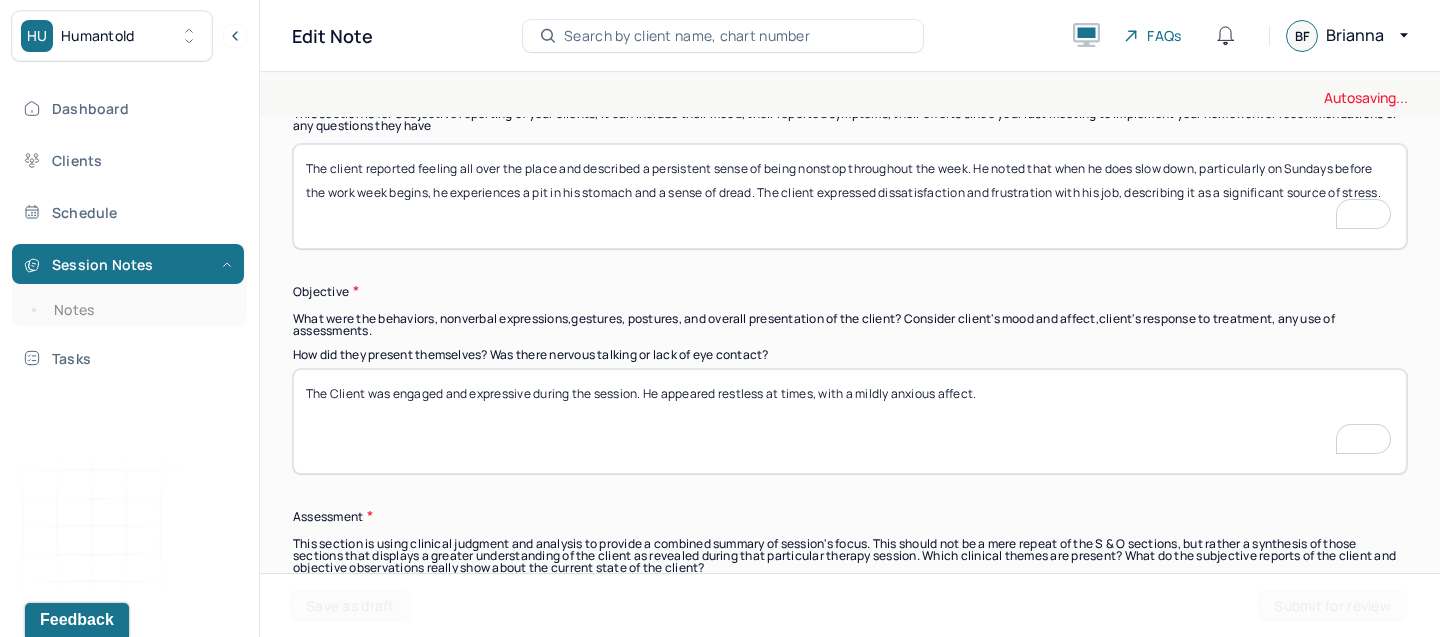 click on "\" at bounding box center (850, 421) 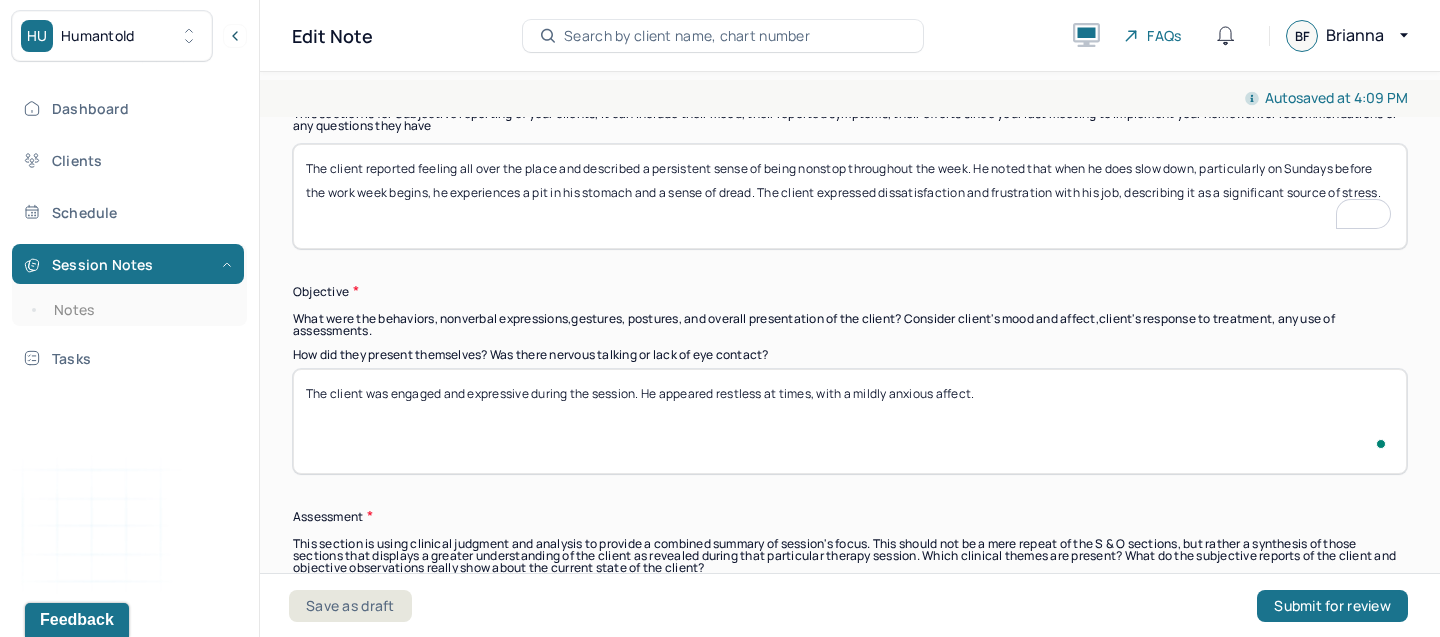 click on "The Client was engaged and expressive during the session. He appeared restless at times, with a mildly anxious affect." at bounding box center (850, 421) 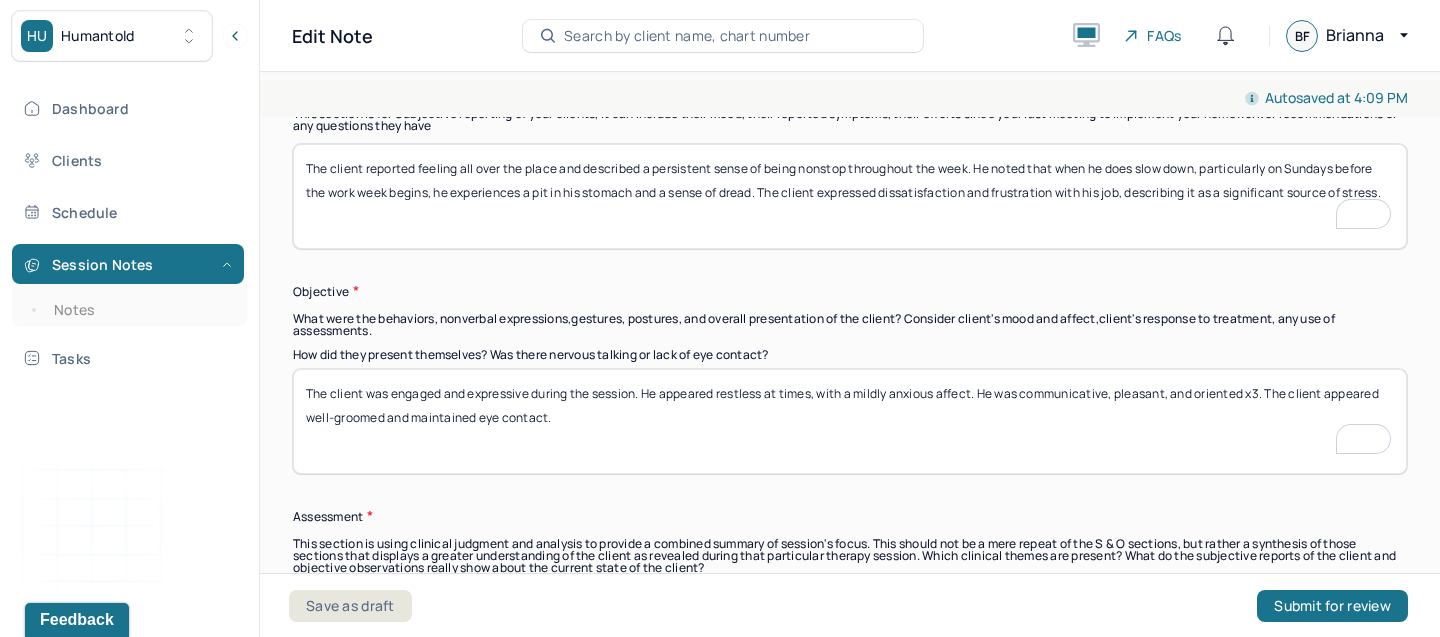 click on "The client was engaged and expressive during the session. He appeared restless at times, with a mildly anxious affect. He was communiative, pleasant, and oriented x3. The client appeared well groomed and maintained eye contact." at bounding box center [850, 421] 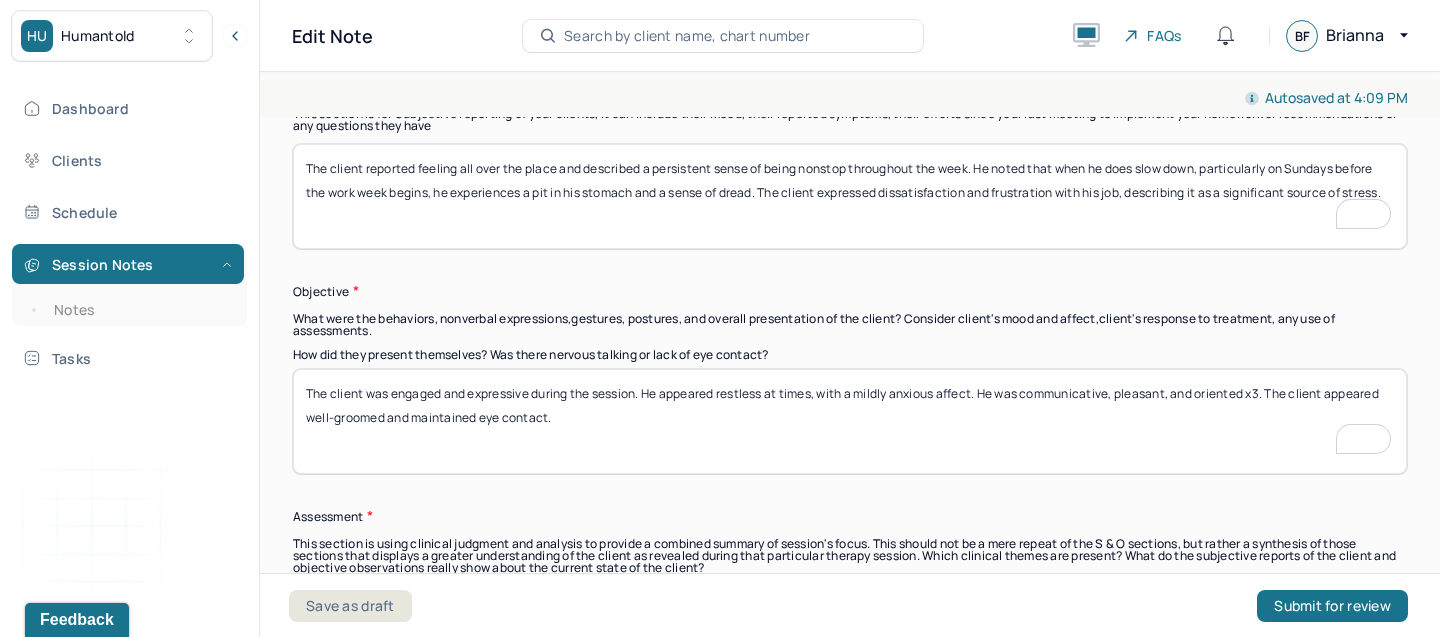 scroll, scrollTop: 1511, scrollLeft: 0, axis: vertical 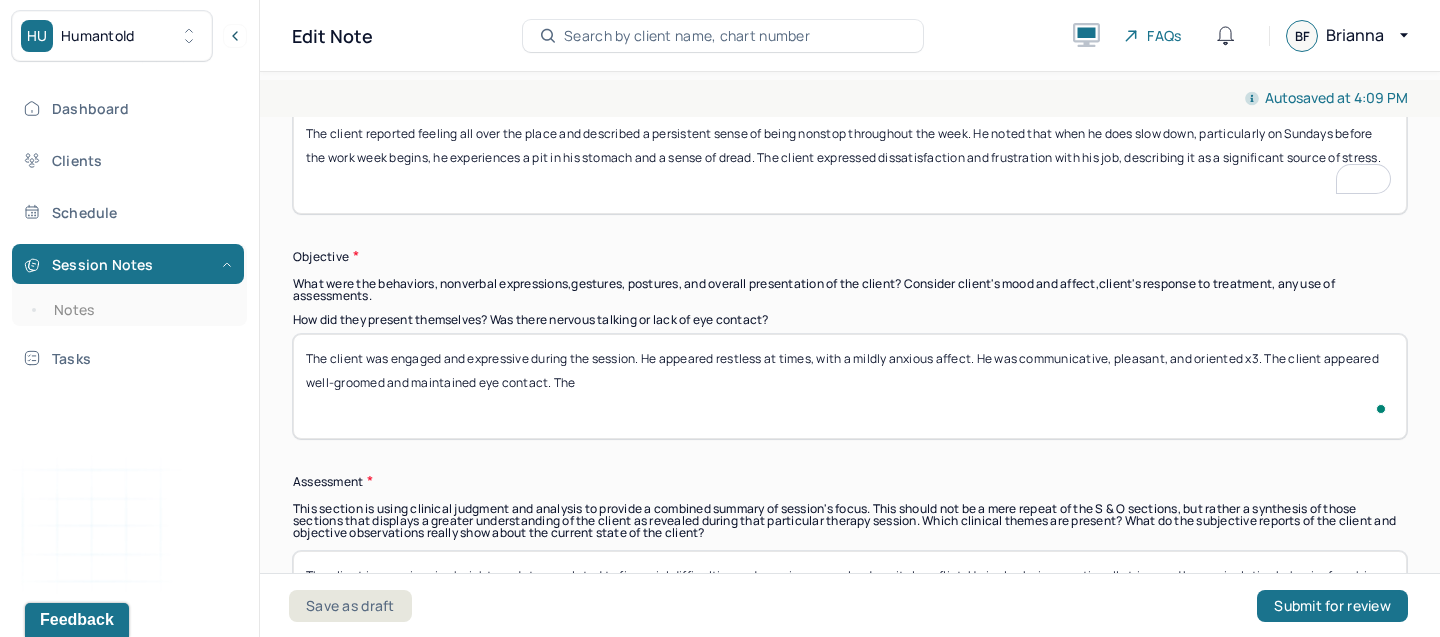 paste on "Client demonstrated good insight into his emotional state and was able to articulate his experiences clearly." 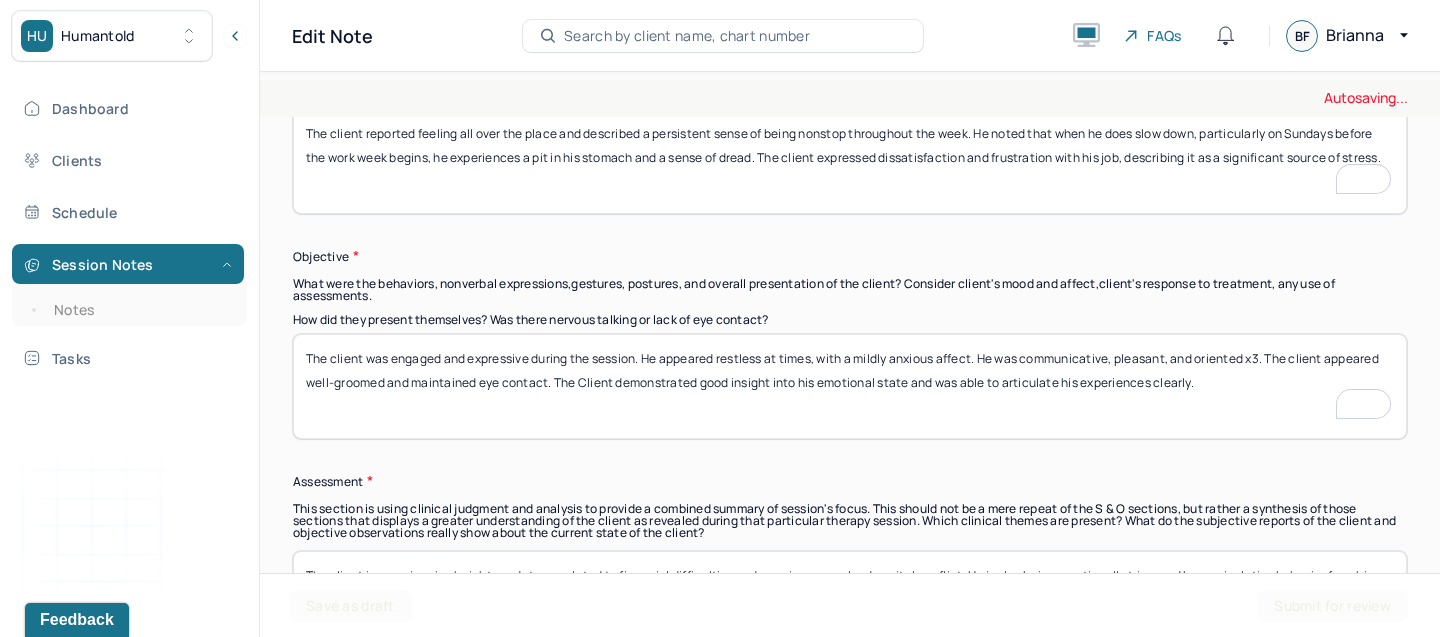 click on "The client was engaged and expressive during the session. He appeared restless at times, with a mildly anxious affect. He was communicative, pleasant, and oriented x3. The client appeared well-groomed and maintained eye contact." at bounding box center [850, 386] 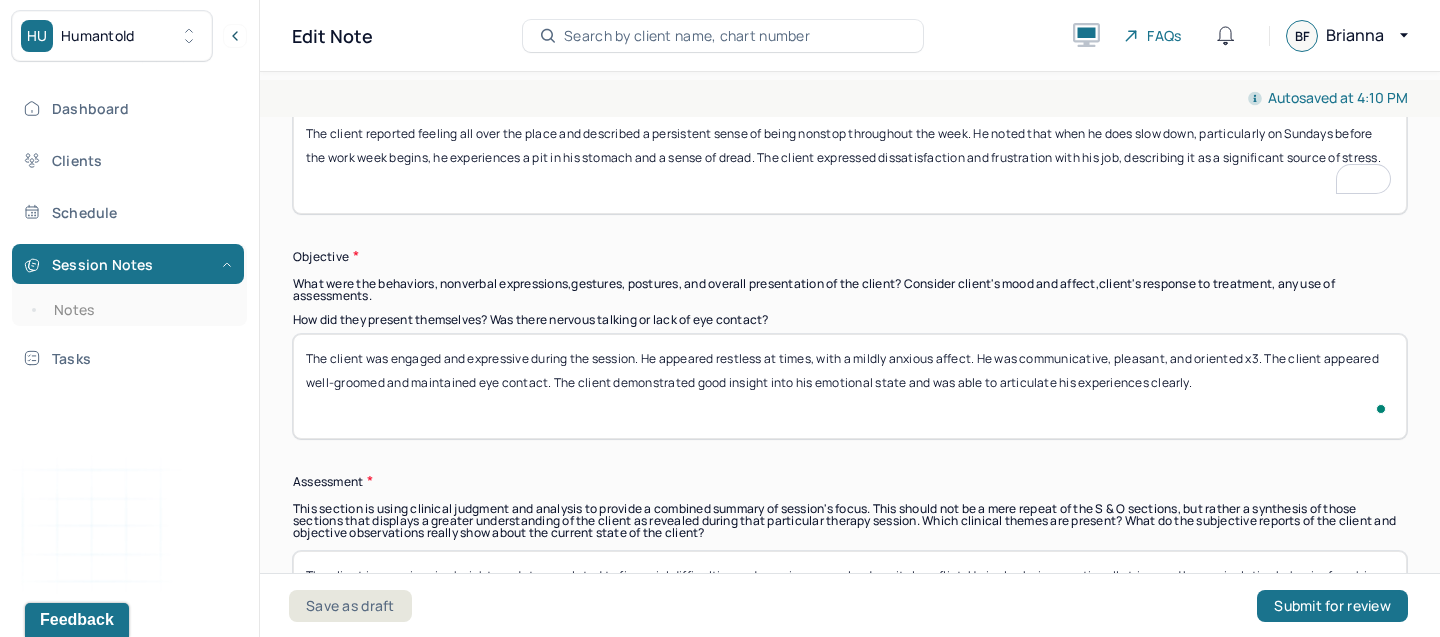 click on "The client was engaged and expressive during the session. He appeared restless at times, with a mildly anxious affect. He was communicative, pleasant, and oriented x3. The client appeared well-groomed and maintained eye contact. The Client demonstrated good insight into his emotional state and was able to articulate his experiences clearly." at bounding box center [850, 386] 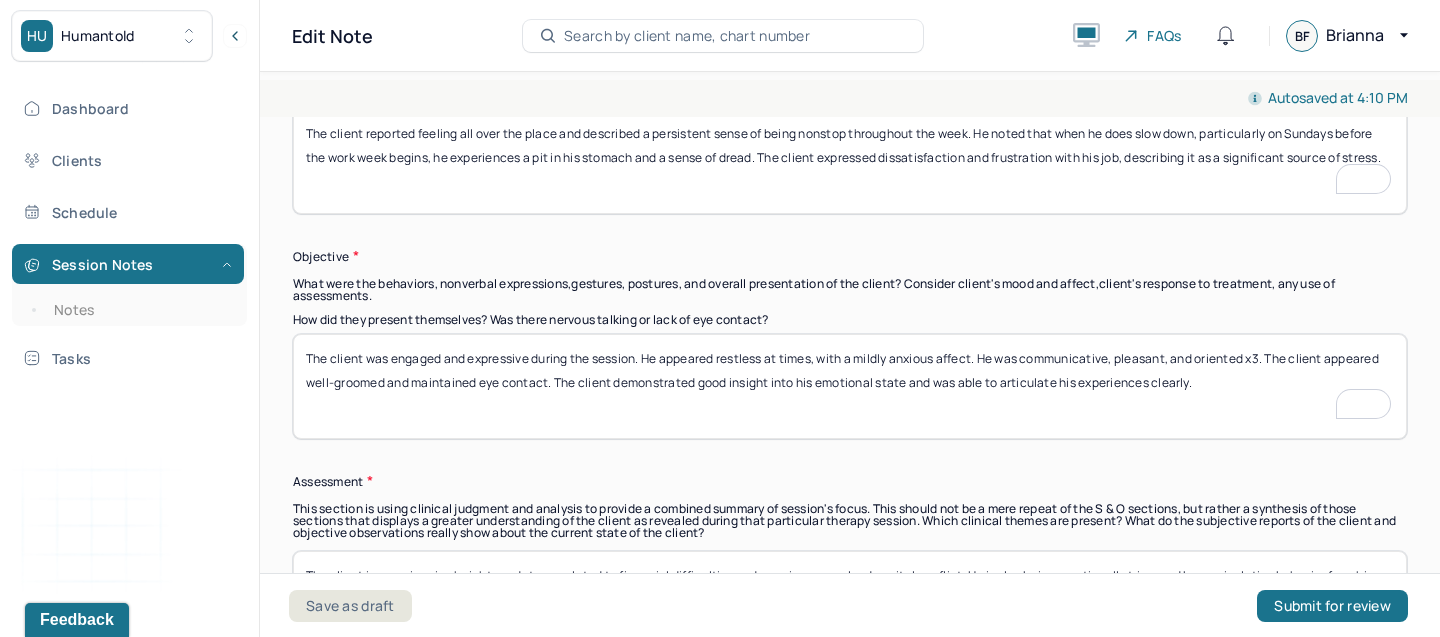 type on "The client was engaged and expressive during the session. He appeared restless at times, with a mildly anxious affect. He was communicative, pleasant, and oriented x3. The client appeared well-groomed and maintained eye contact. The client demonstrated good insight into his emotional state and was able to articulate his experiences clearly." 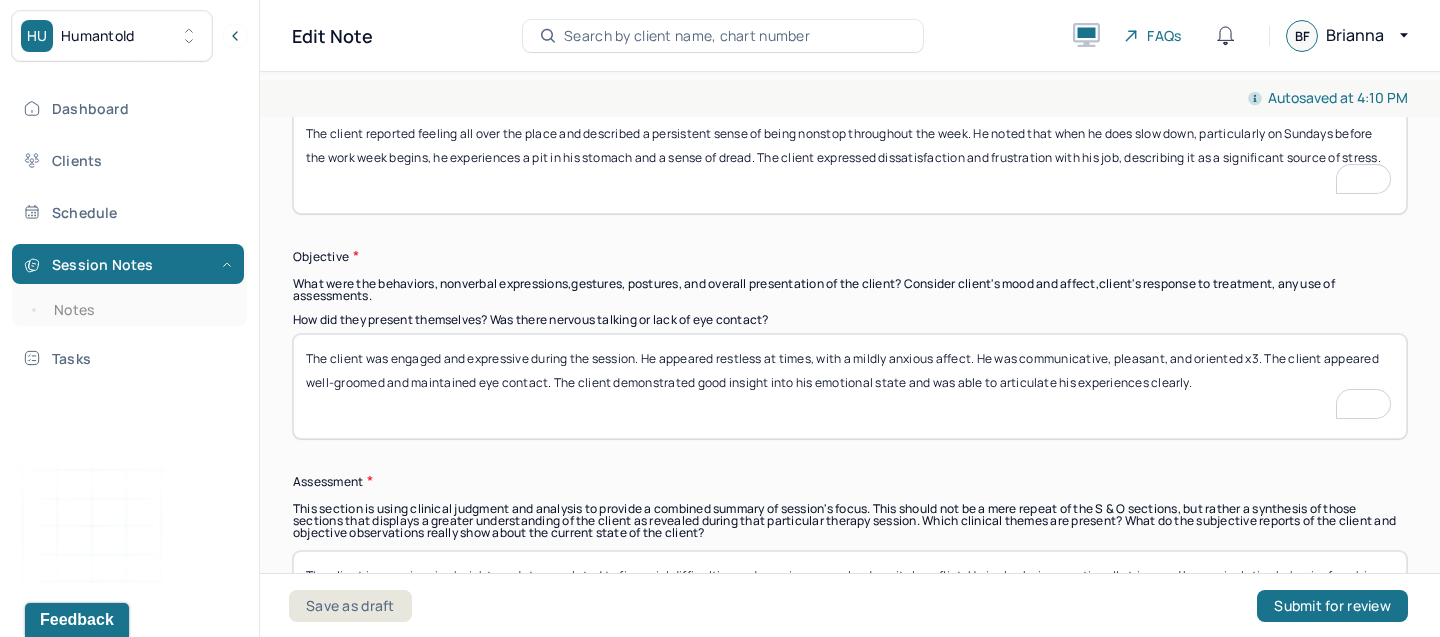 scroll, scrollTop: 1628, scrollLeft: 0, axis: vertical 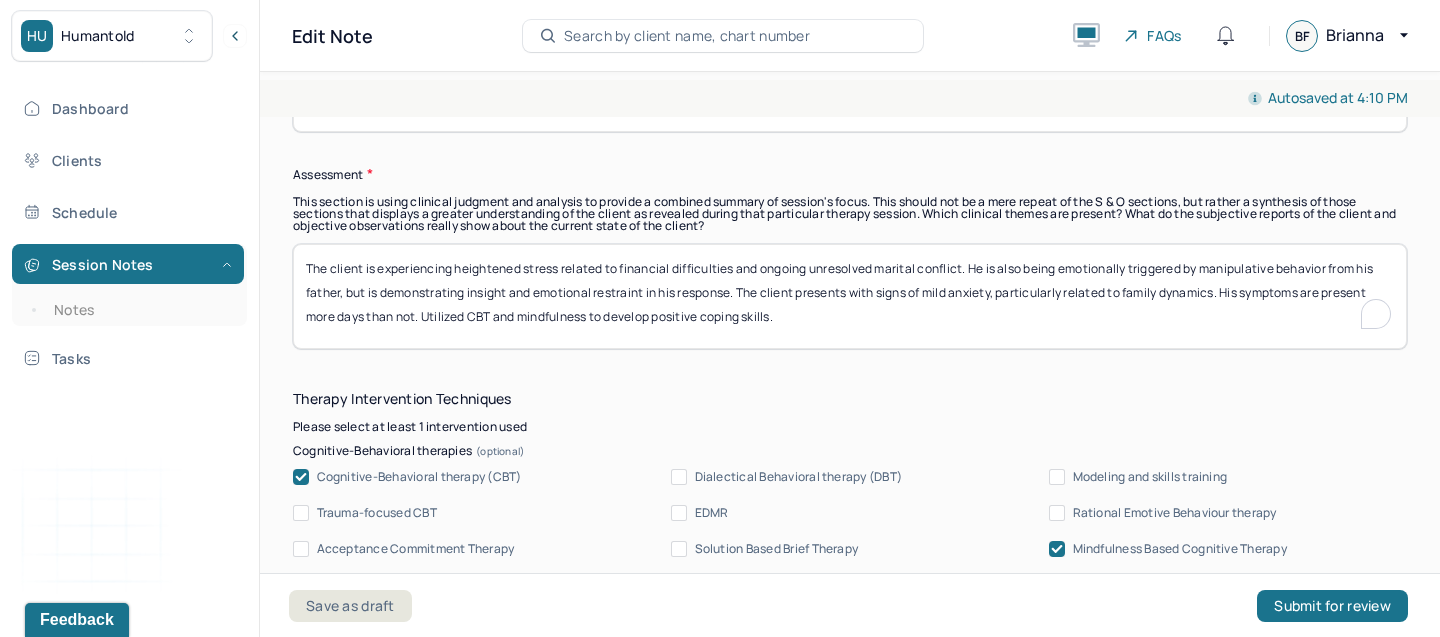 click on "The client is experiencing heightened stress related to financial difficulties and ongoing unresolved marital conflict. He is also being emotionally triggered by manipulative behavior from his father, but is demonstrating insight and emotional restraint in his response. The client presents with signs of mild anxiety, particularly related to family dynamics. His symptoms are present more days than not. Utilized CBT and mindfulness to develop positive coping skills." at bounding box center [850, 296] 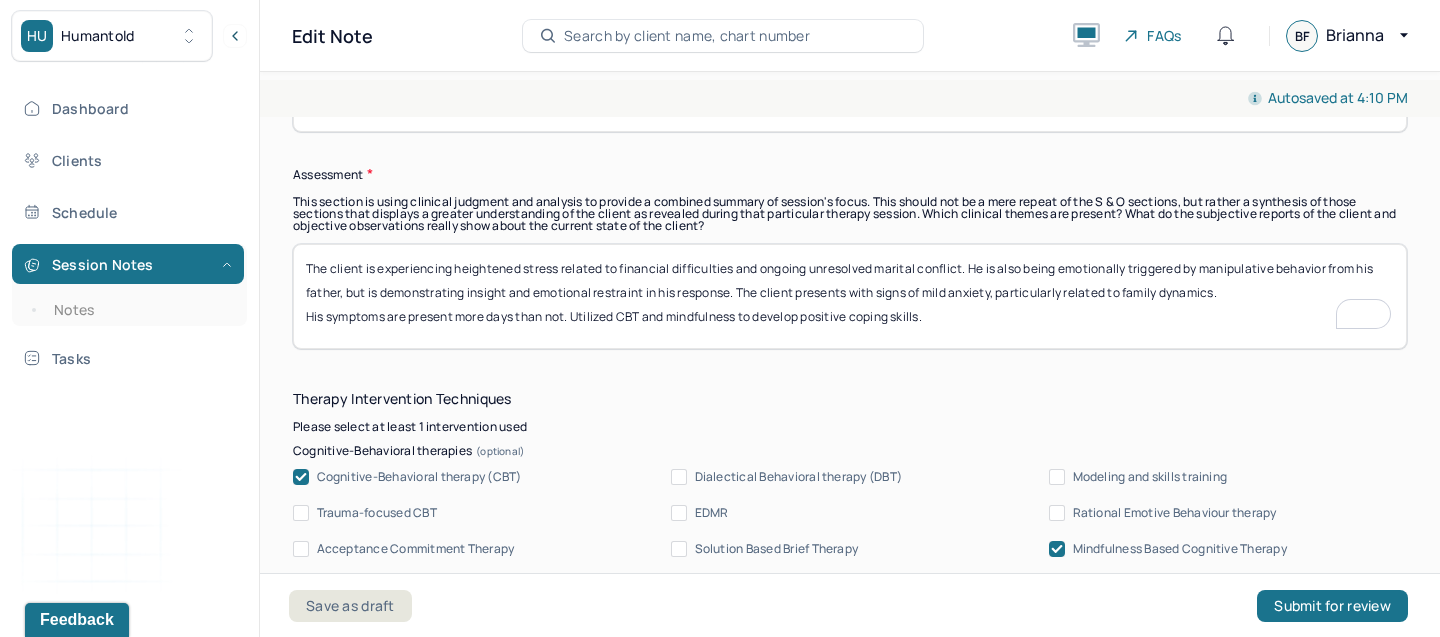 scroll, scrollTop: 1821, scrollLeft: 0, axis: vertical 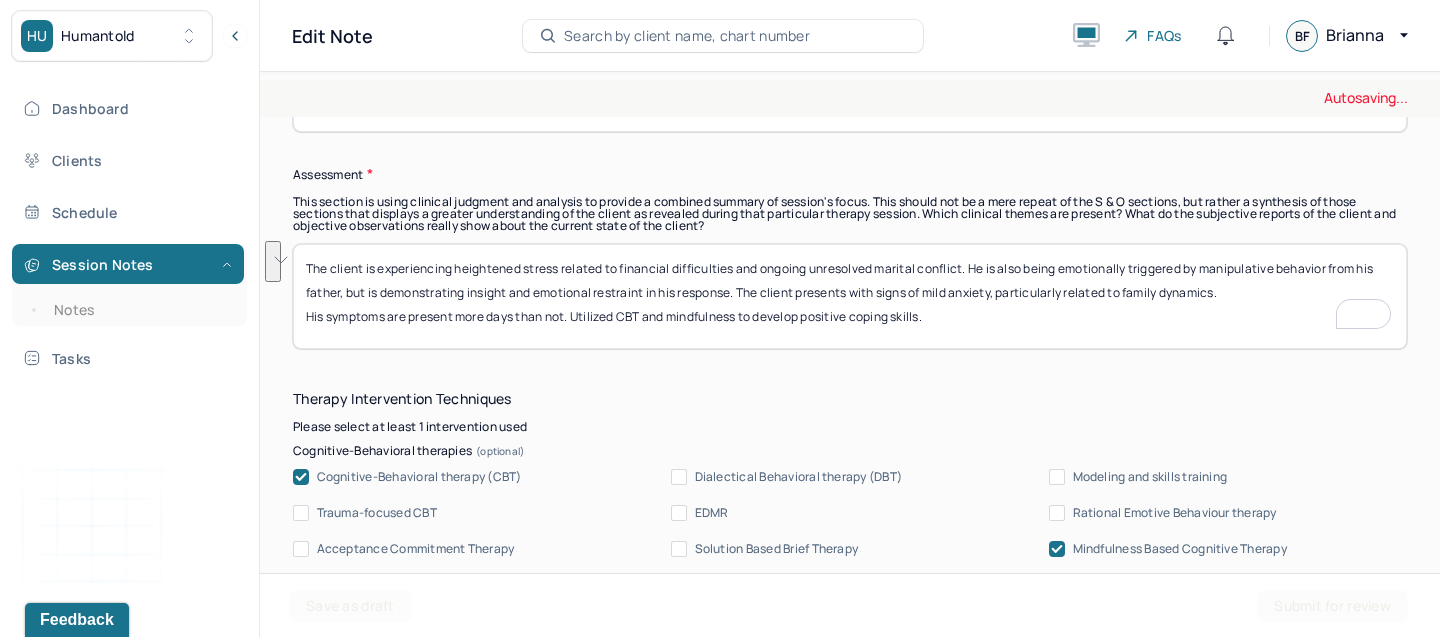 drag, startPoint x: 1231, startPoint y: 277, endPoint x: 400, endPoint y: 229, distance: 832.38513 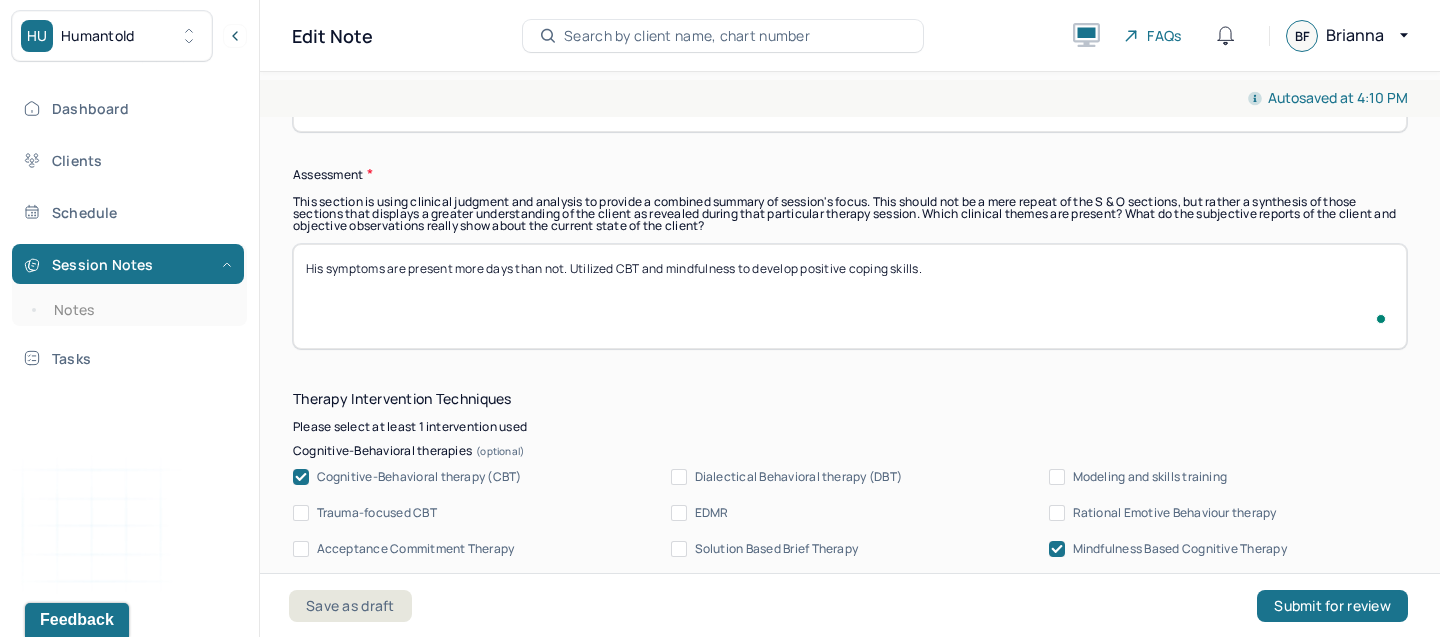 paste on "Client is presenting with symptoms consistent with generalized anxiety, exacerbated by occupational stress and anticipatory worry. He reports physiological symptoms (e.g., stomach discomfort), cognitive distortions, and racing thoughts" 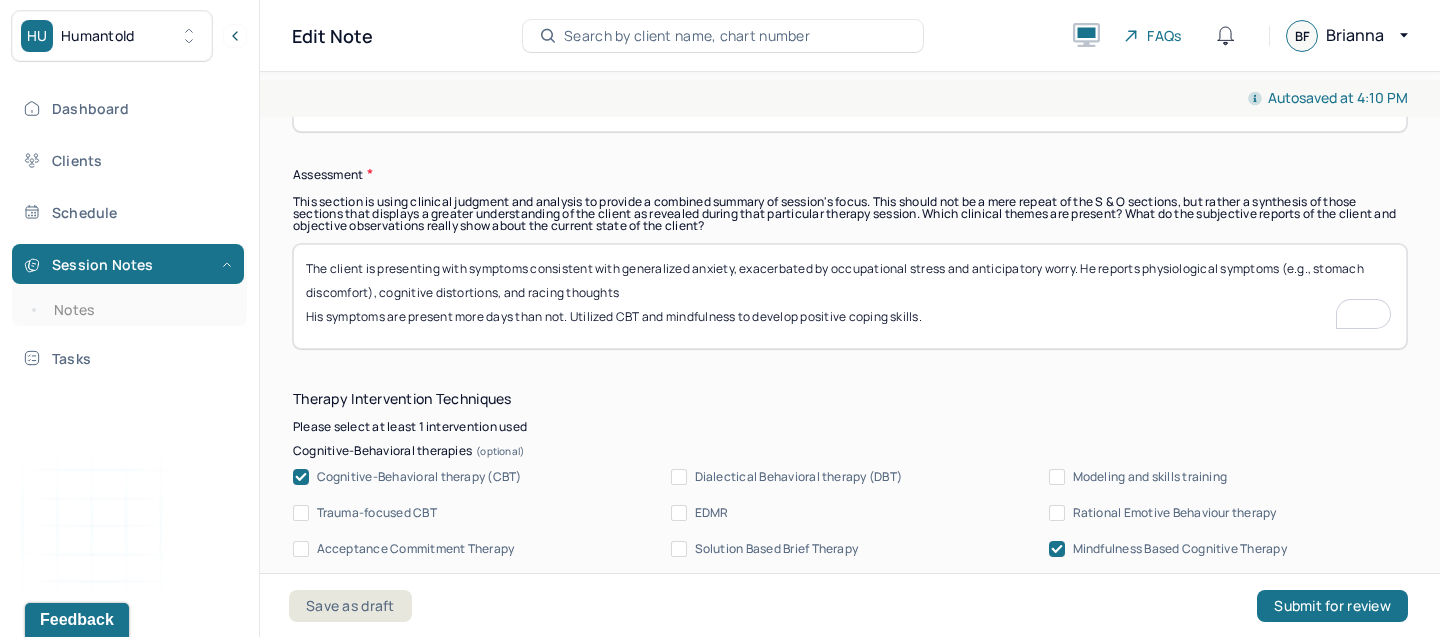 click on "Client is presenting with symptoms consistent with generalized anxiety, exacerbated by occupational stress and anticipatory worry. He reports physiological symptoms (e.g., stomach discomfort), cognitive distortions, and racing thoughts
His symptoms are present more days than not. Utilized CBT and mindfulness to develop positive coping skills." at bounding box center [850, 296] 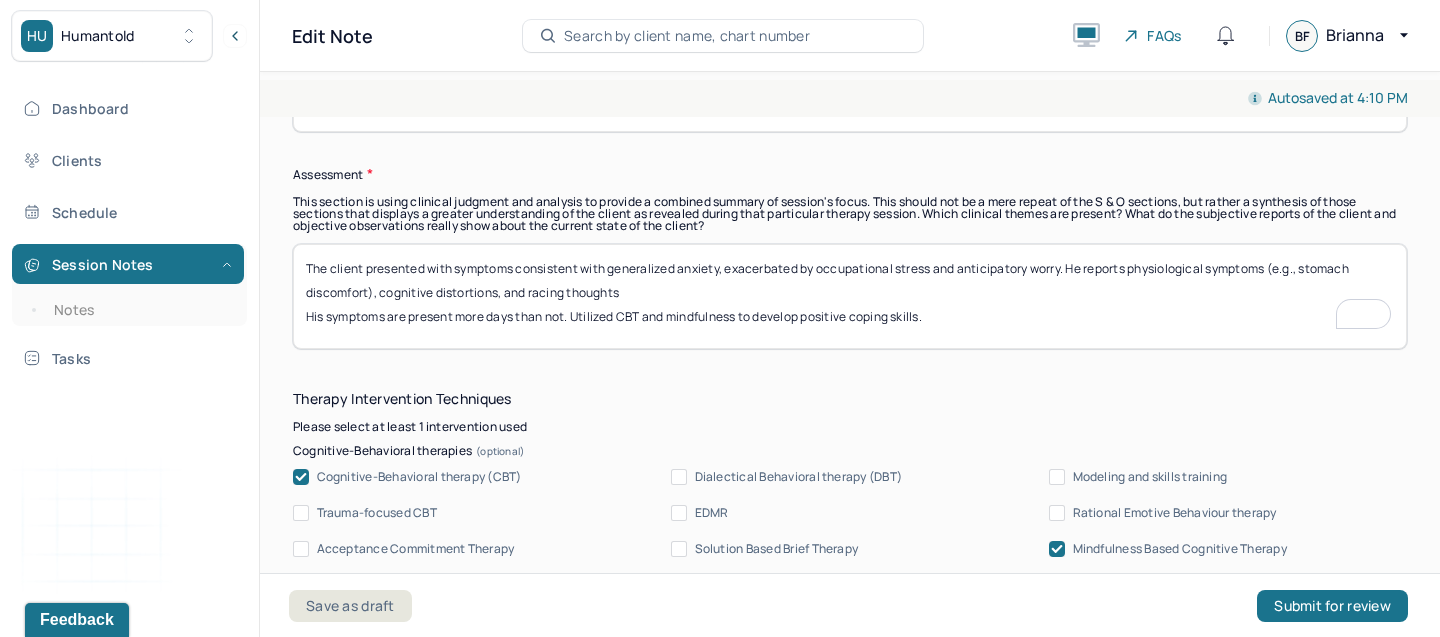 drag, startPoint x: 1130, startPoint y: 267, endPoint x: 1084, endPoint y: 260, distance: 46.52956 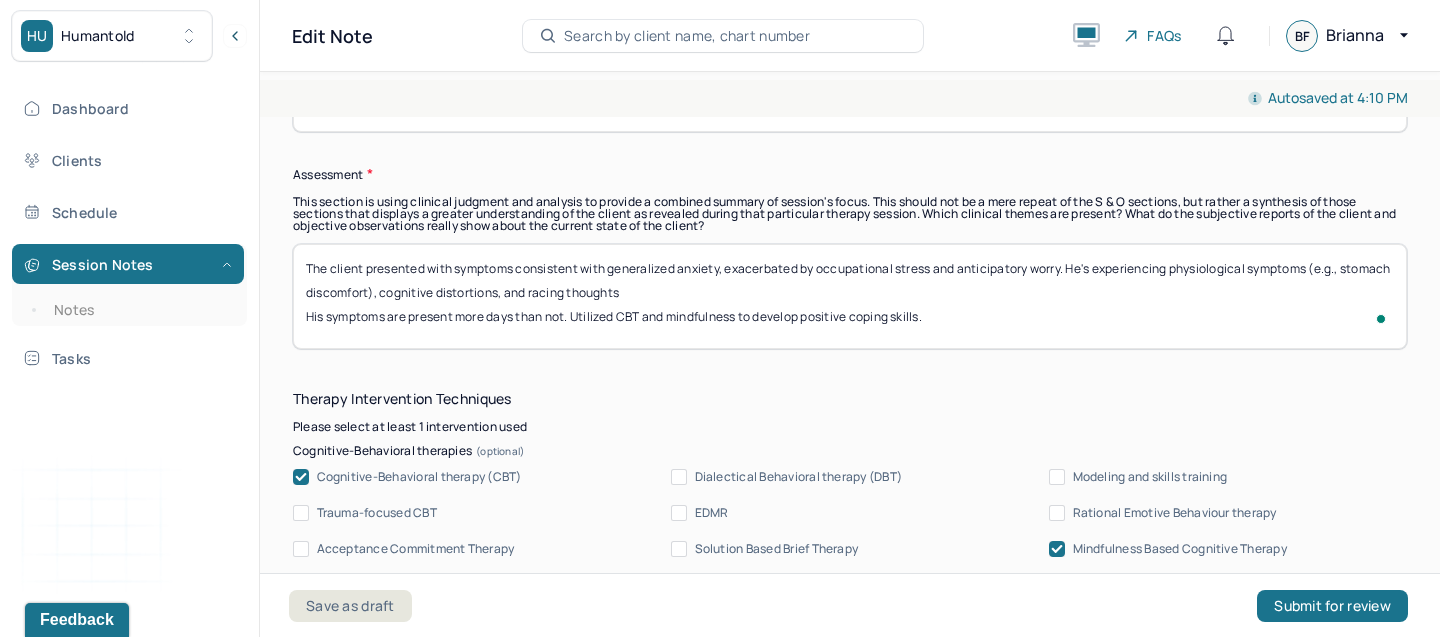 click on "The client presenting with symptoms consistent with generalized anxiety, exacerbated by occupational stress and anticipatory worry. He reports physiological symptoms (e.g., stomach discomfort), cognitive distortions, and racing thoughts
His symptoms are present more days than not. Utilized CBT and mindfulness to develop positive coping skills." at bounding box center (850, 296) 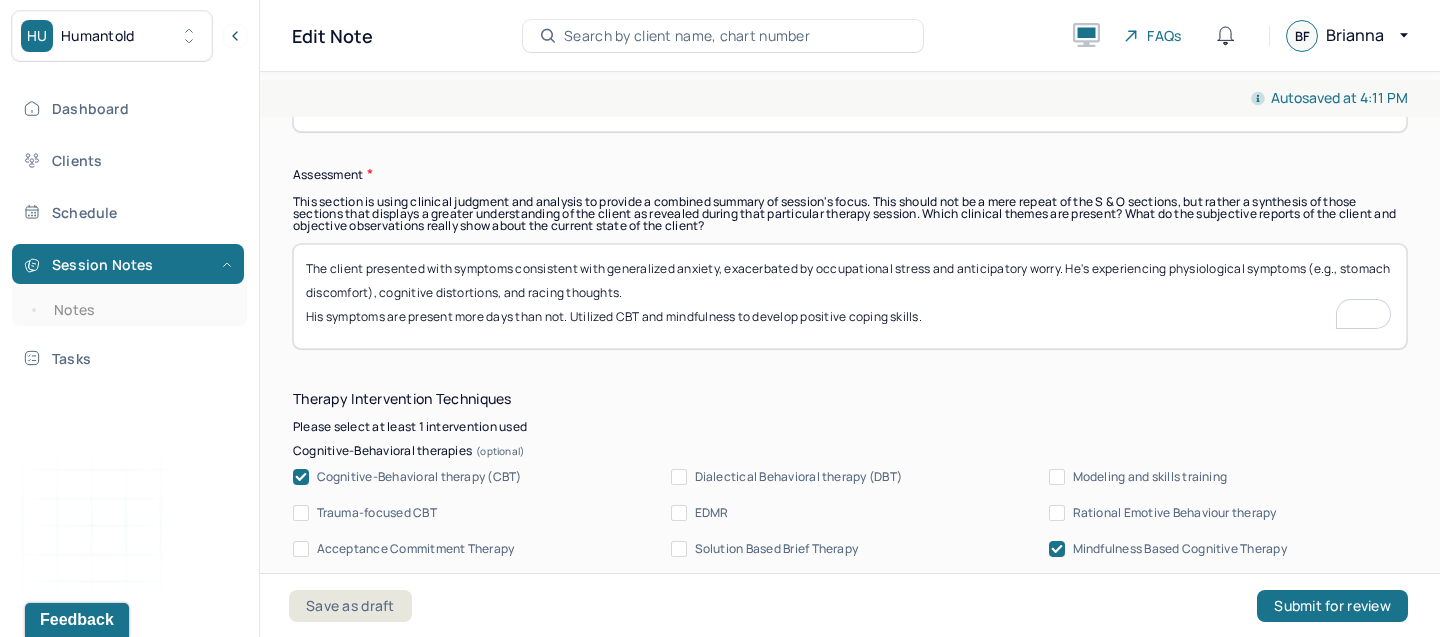 paste on "Symptoms are impairing his ability to relax and maintain emotional balance." 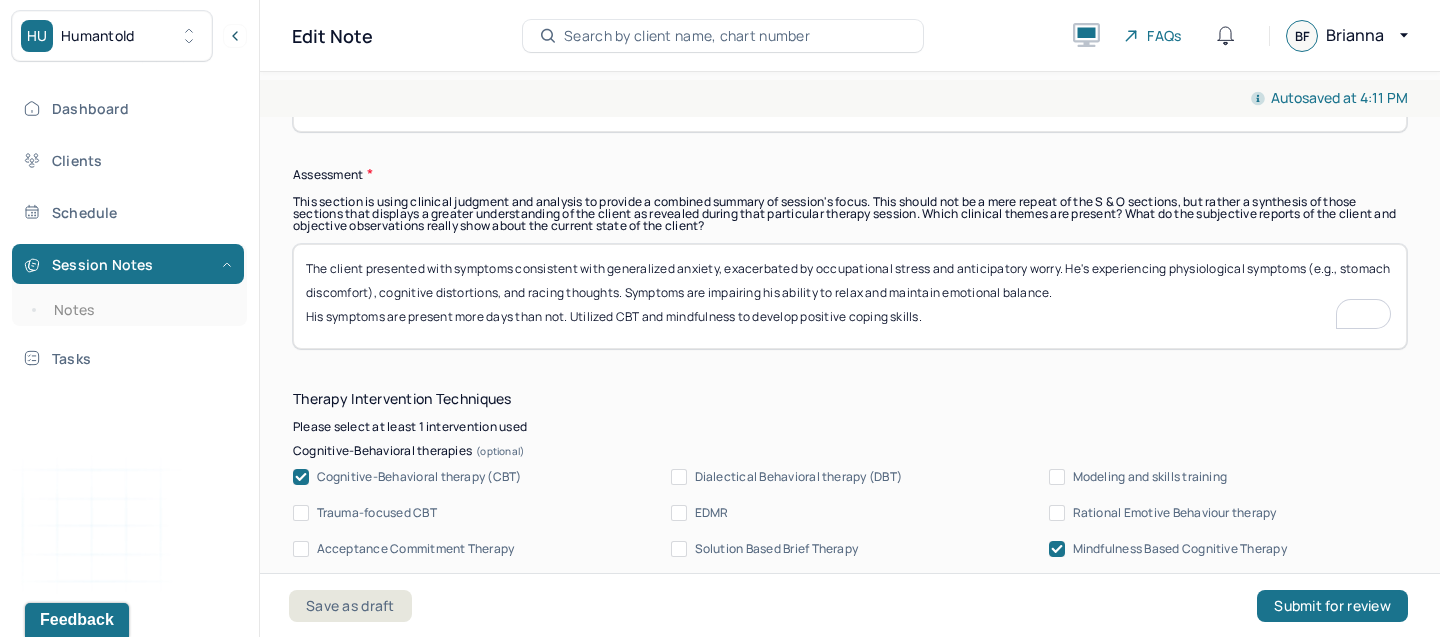 click on "The client presented with symptoms consistent with generalized anxiety, exacerbated by occupational stress and anticipatory worry. He's experiencing physiological symptoms (e.g., stomach discomfort), cognitive distortions, and racing thoughts.
His symptoms are present more days than not. Utilized CBT and mindfulness to develop positive coping skills." at bounding box center [850, 296] 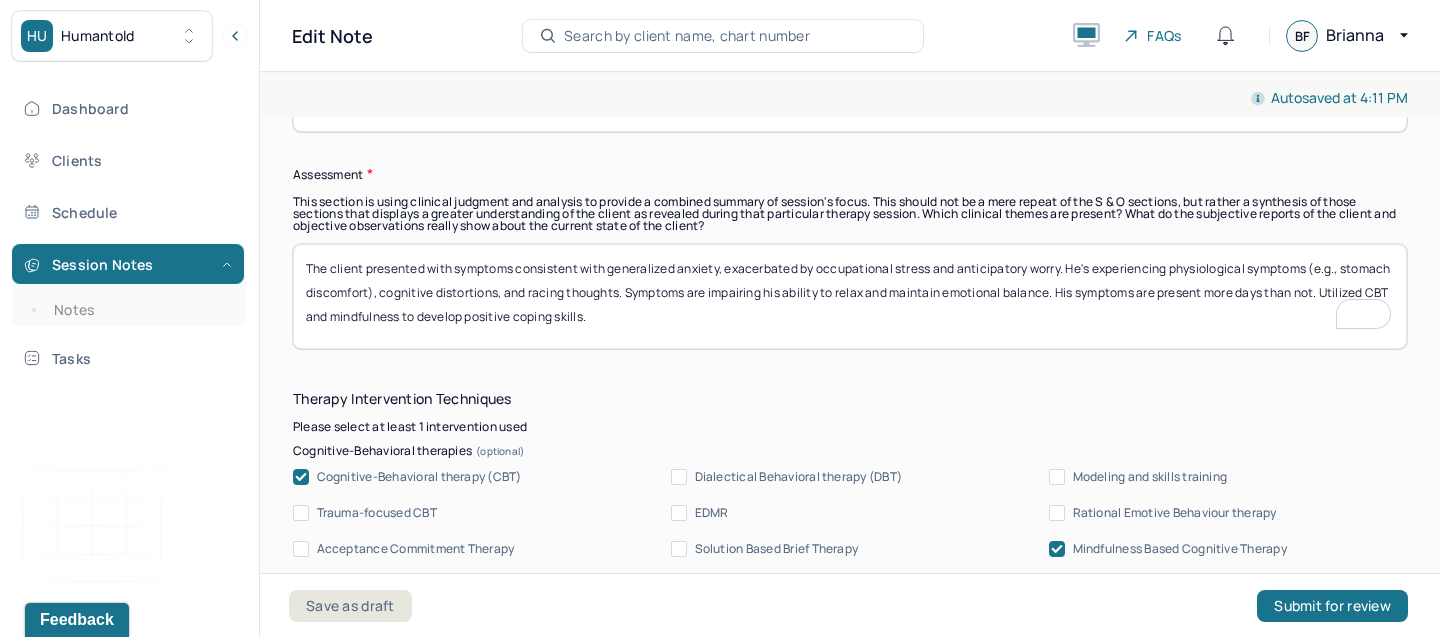 scroll, scrollTop: 1782, scrollLeft: 0, axis: vertical 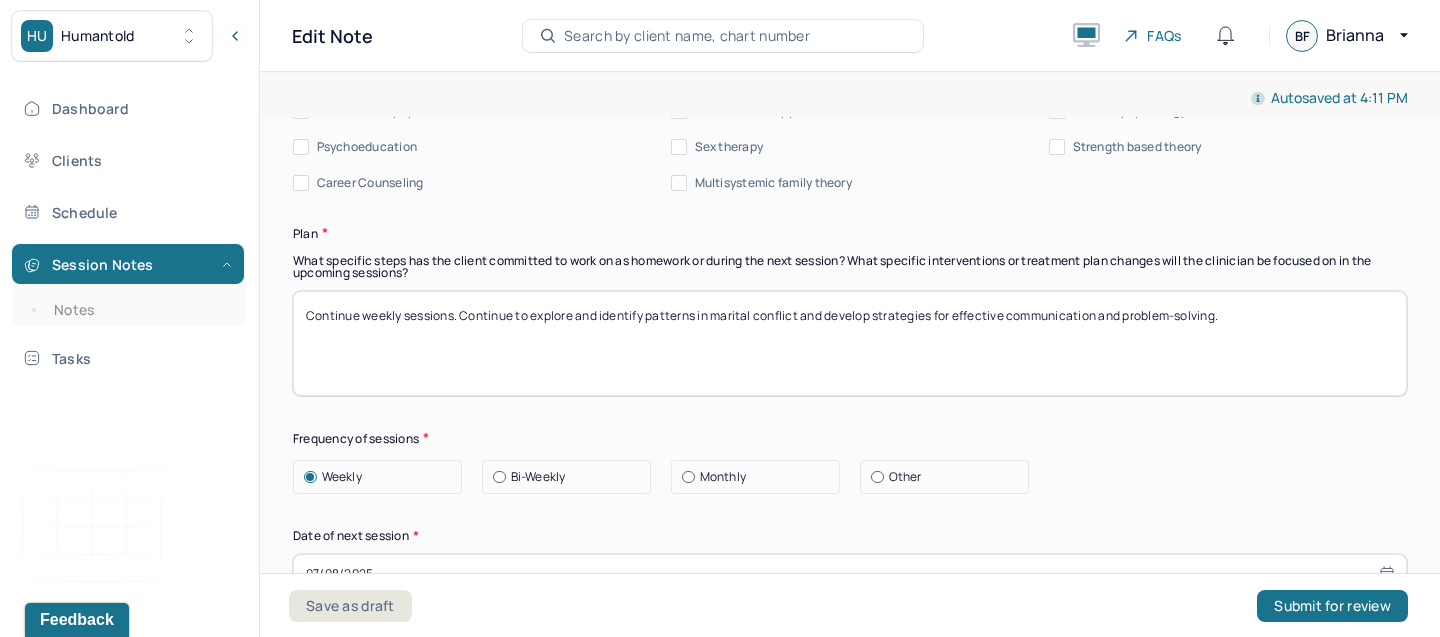 type on "The client presented with symptoms consistent with generalized anxiety, exacerbated by occupational stress and anticipatory worry. He's experiencing physiological symptoms (e.g., stomach discomfort), cognitive distortions, and racing thoughts. Symptoms are impairing his ability to relax and maintain emotional balance. His symptoms are present more days than not. Utilized CBT and mindfulness to develop positive coping skills." 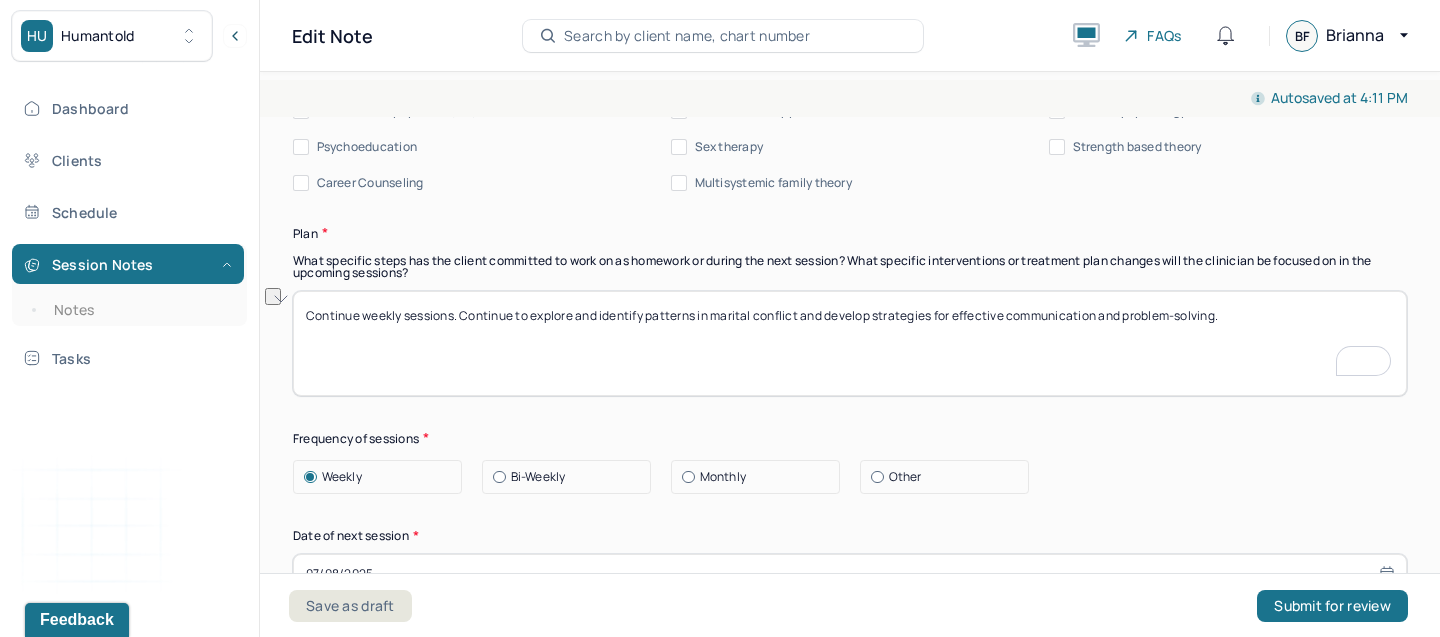 drag, startPoint x: 463, startPoint y: 308, endPoint x: 1117, endPoint y: 285, distance: 654.4043 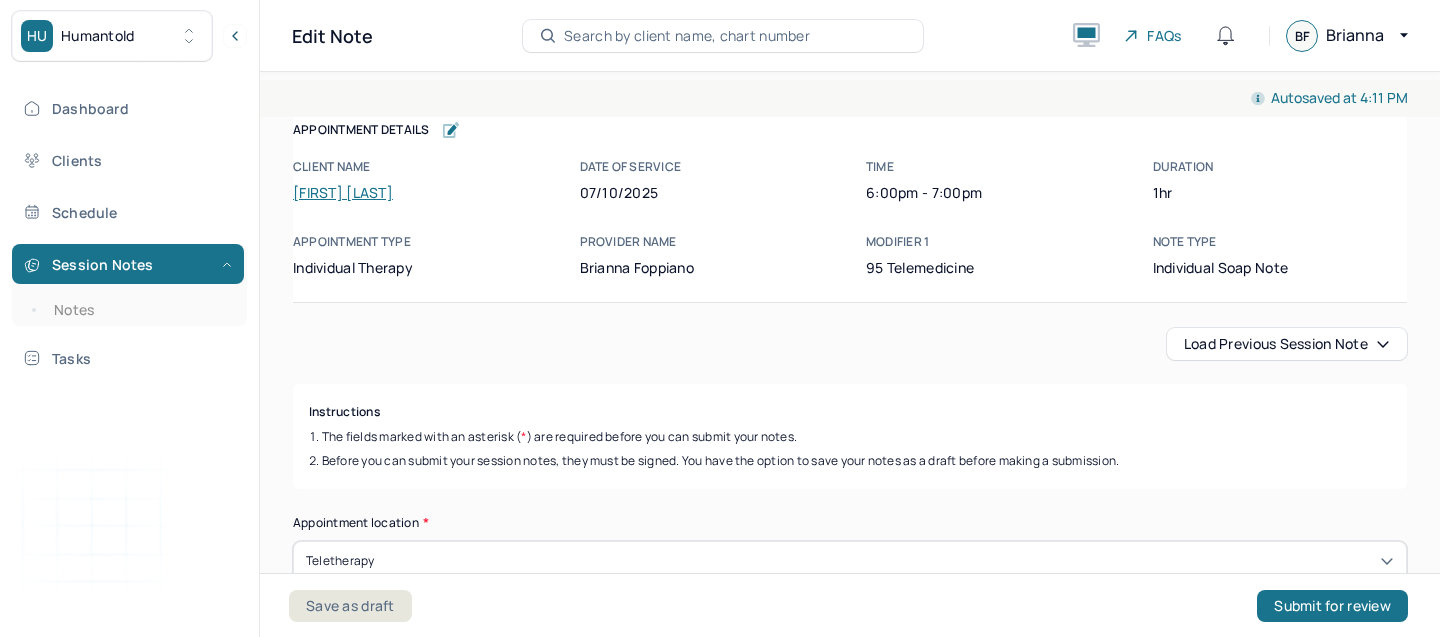 click on "Continue weekly sessions. Continue to explore and identify patterns in marital conflict and develop strategies for effective communication and problem-solving." at bounding box center (850, 2818) 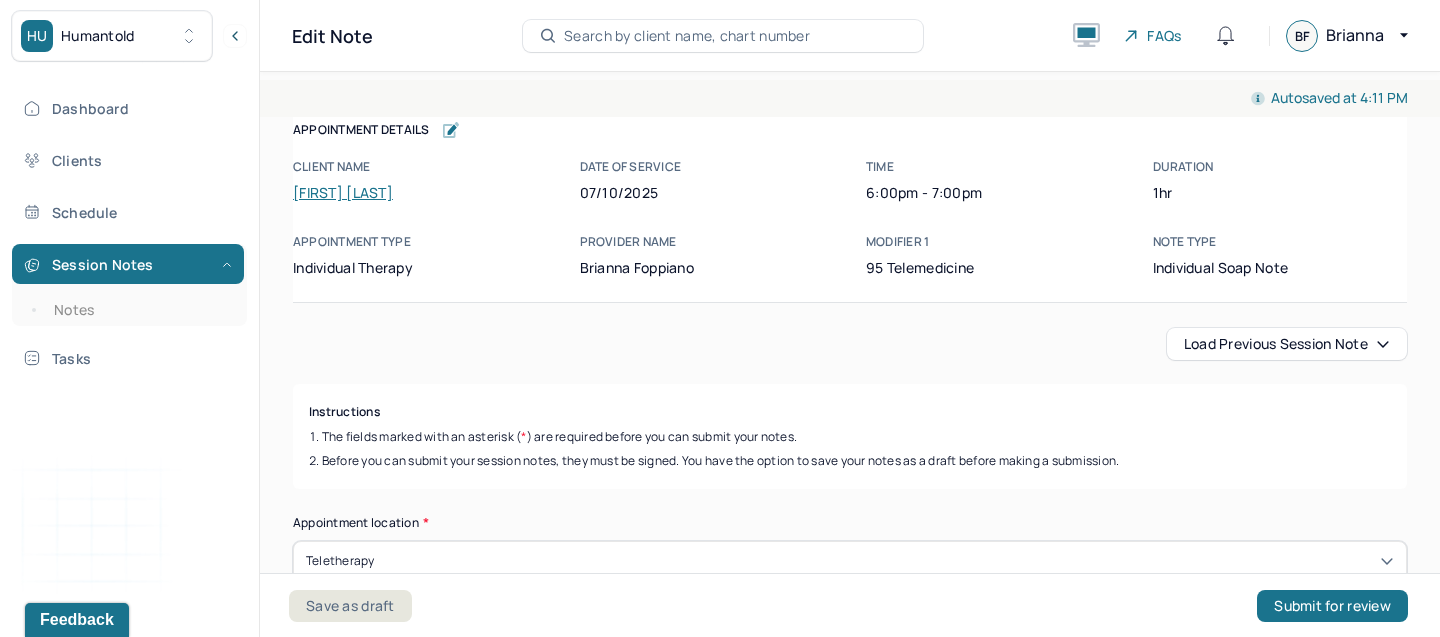 scroll, scrollTop: 0, scrollLeft: 0, axis: both 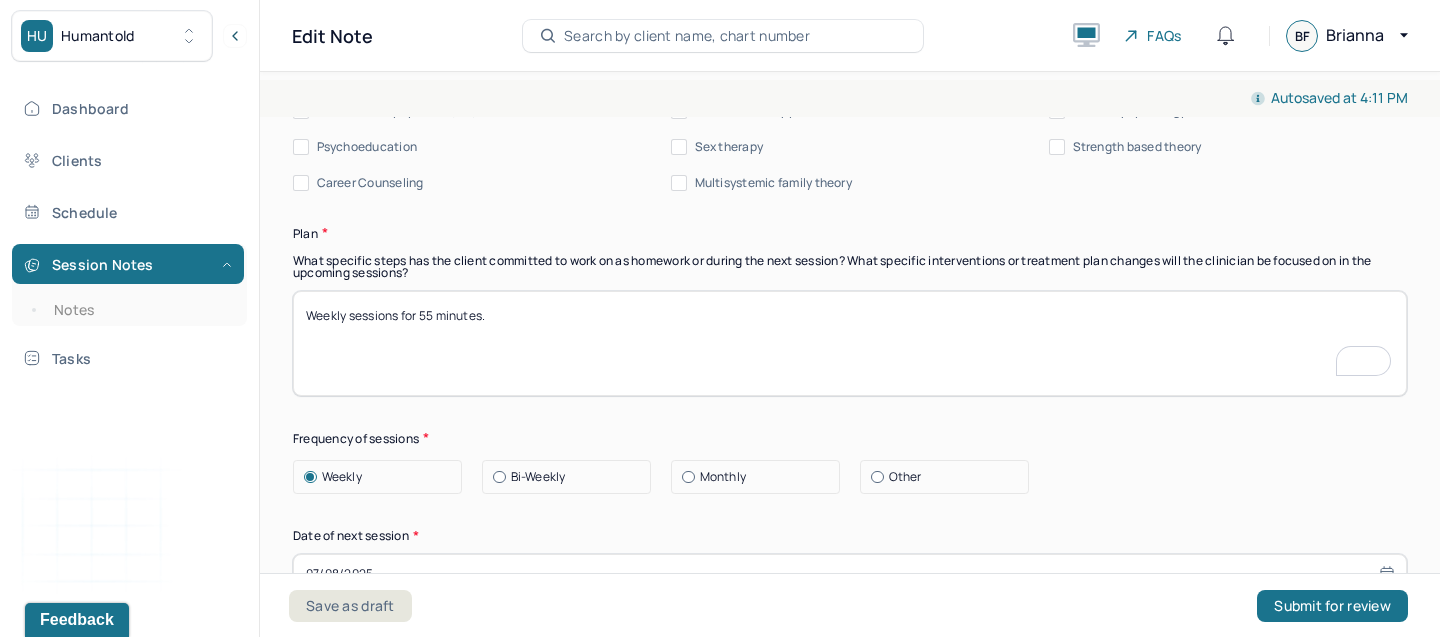 paste on "Begin exploring the impact of work-related stress on client’s mental health and identify possible coping strategies." 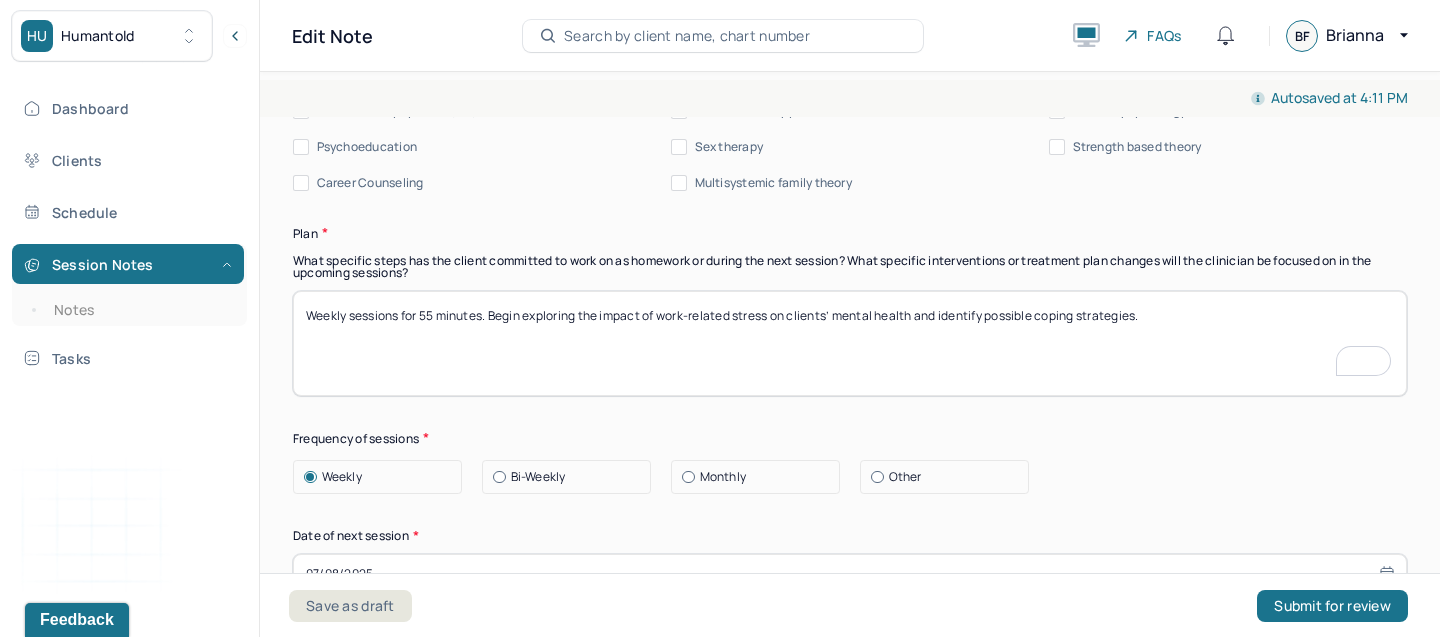 scroll, scrollTop: 2617, scrollLeft: 0, axis: vertical 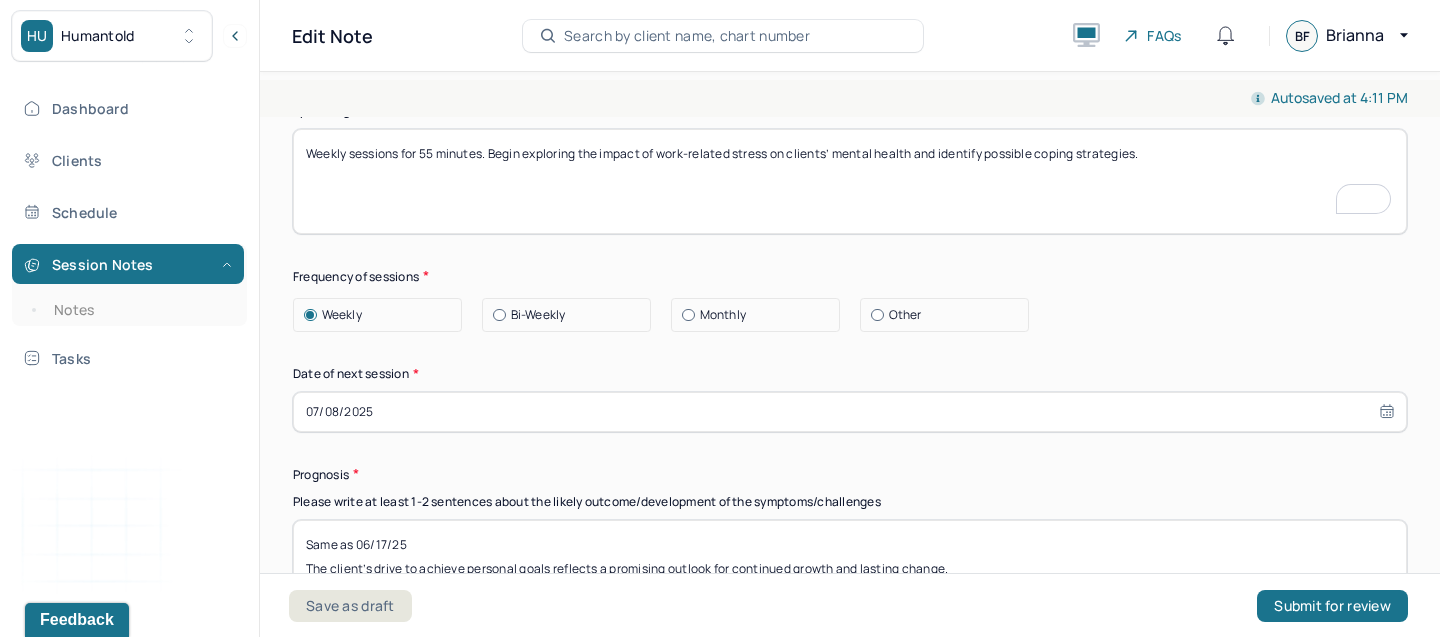 type on "Weekly sessions for 55 minutes. Begin exploring the impact of work-related stress on clients’ mental health and identify possible coping strategies." 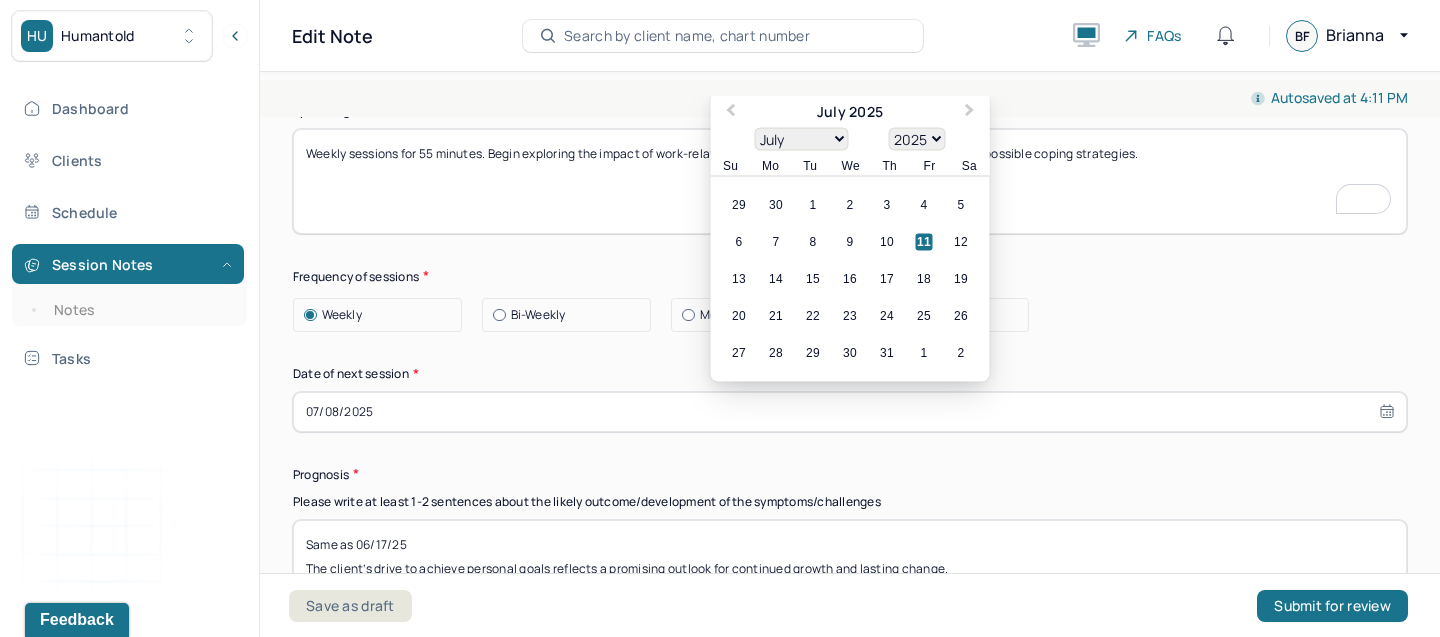 click on "07/08/2025" at bounding box center [850, 412] 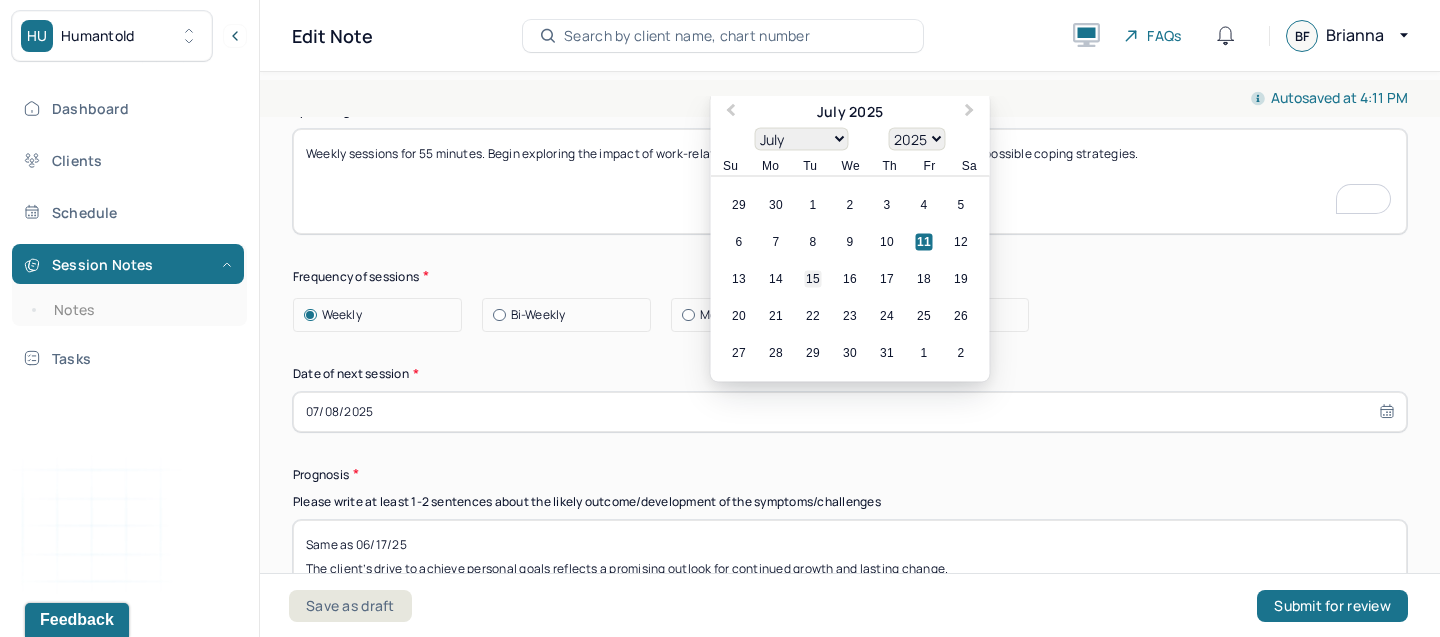 click on "15" at bounding box center (813, 278) 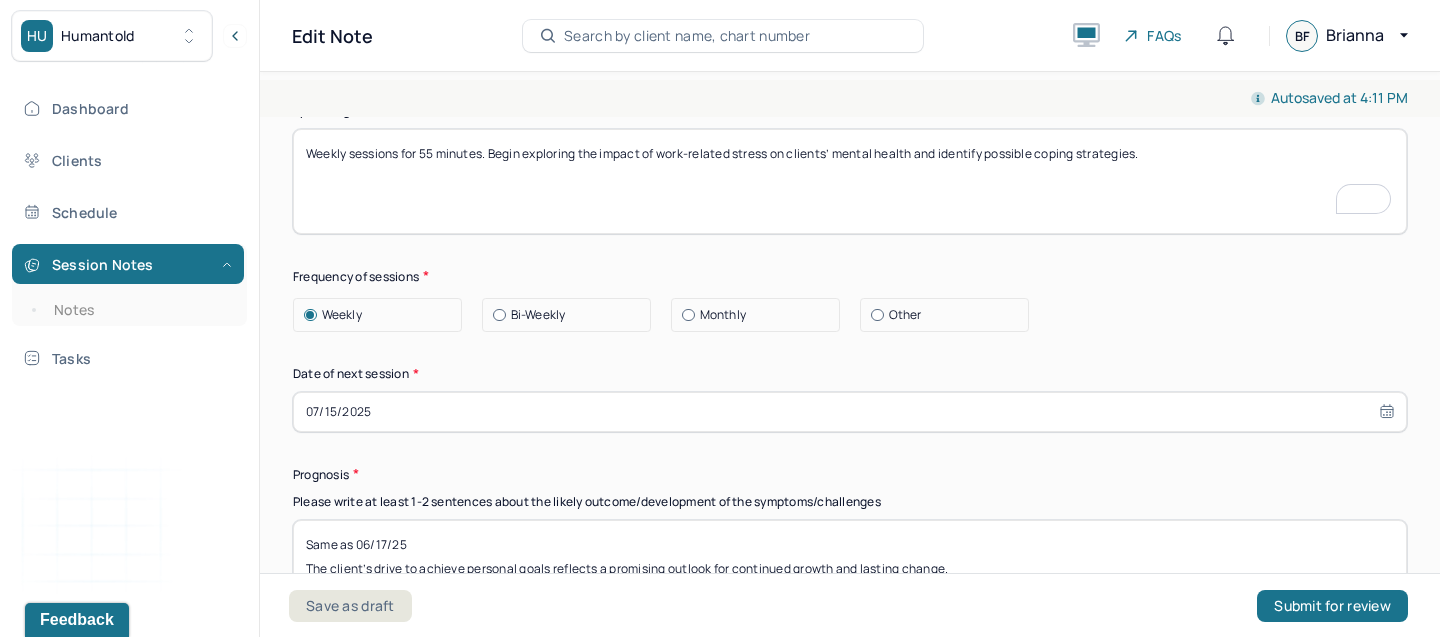 scroll, scrollTop: 2865, scrollLeft: 0, axis: vertical 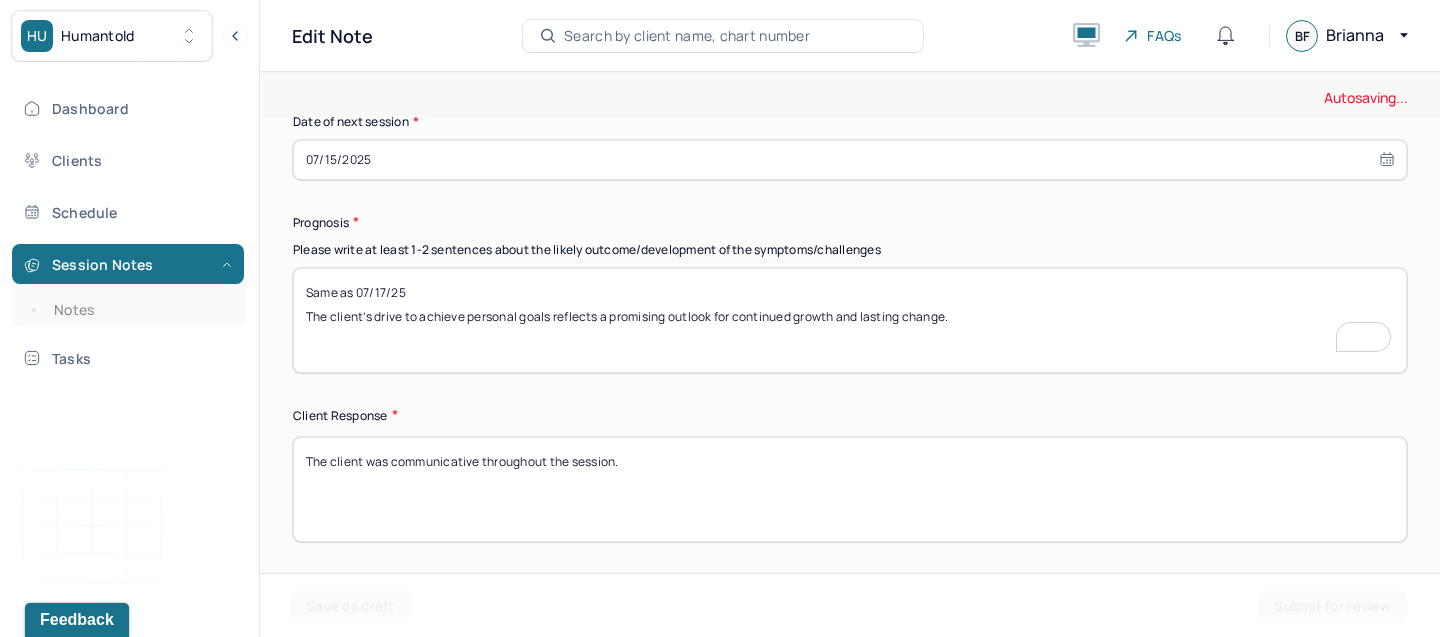 click on "Same as 06/17/25
The client’s drive to achieve personal goals reflects a promising outlook for continued growth and lasting change." at bounding box center [850, 320] 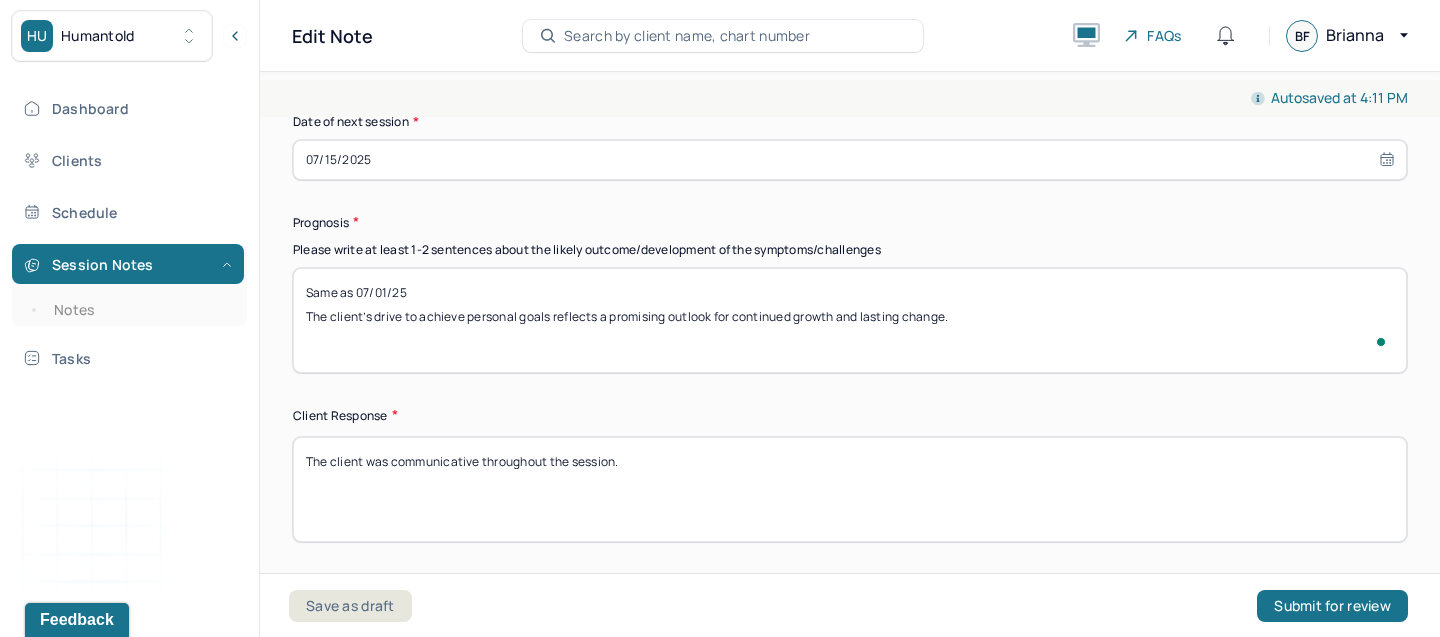 click on "Same as 07/17/25
The client’s drive to achieve personal goals reflects a promising outlook for continued growth and lasting change." at bounding box center (850, 320) 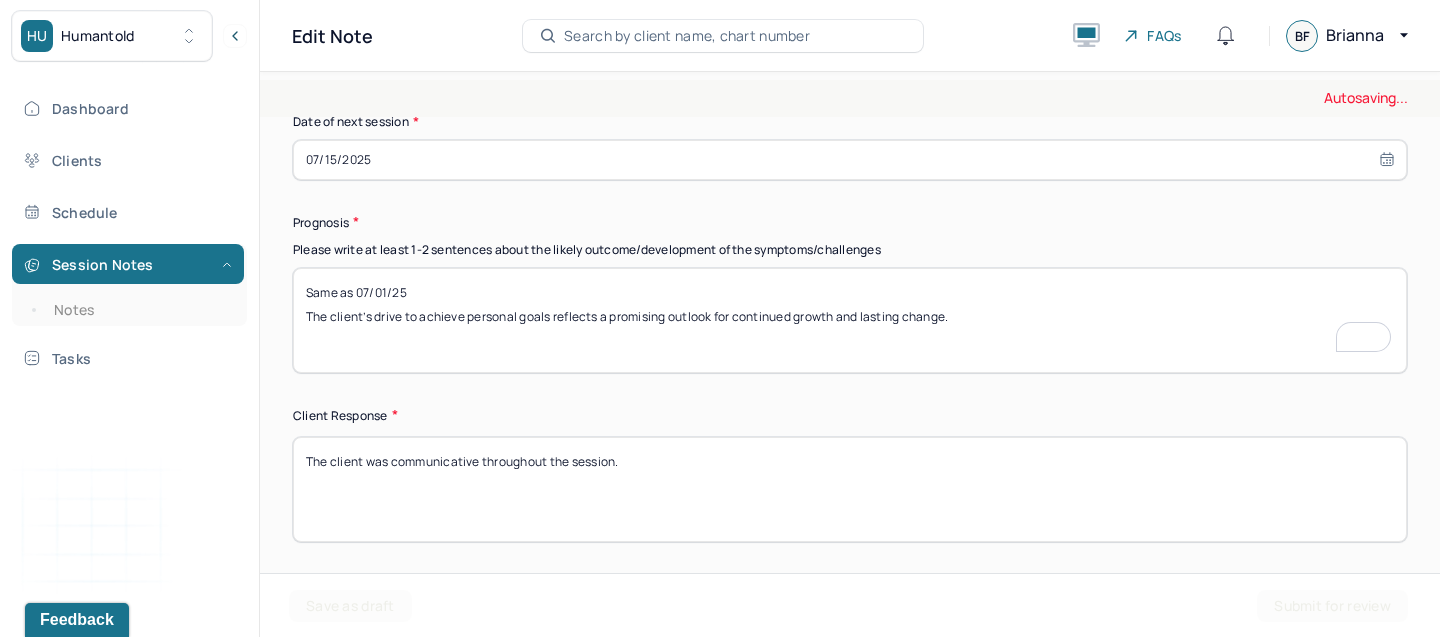 click on "Same as 07/17/25
The client’s drive to achieve personal goals reflects a promising outlook for continued growth and lasting change." at bounding box center [850, 320] 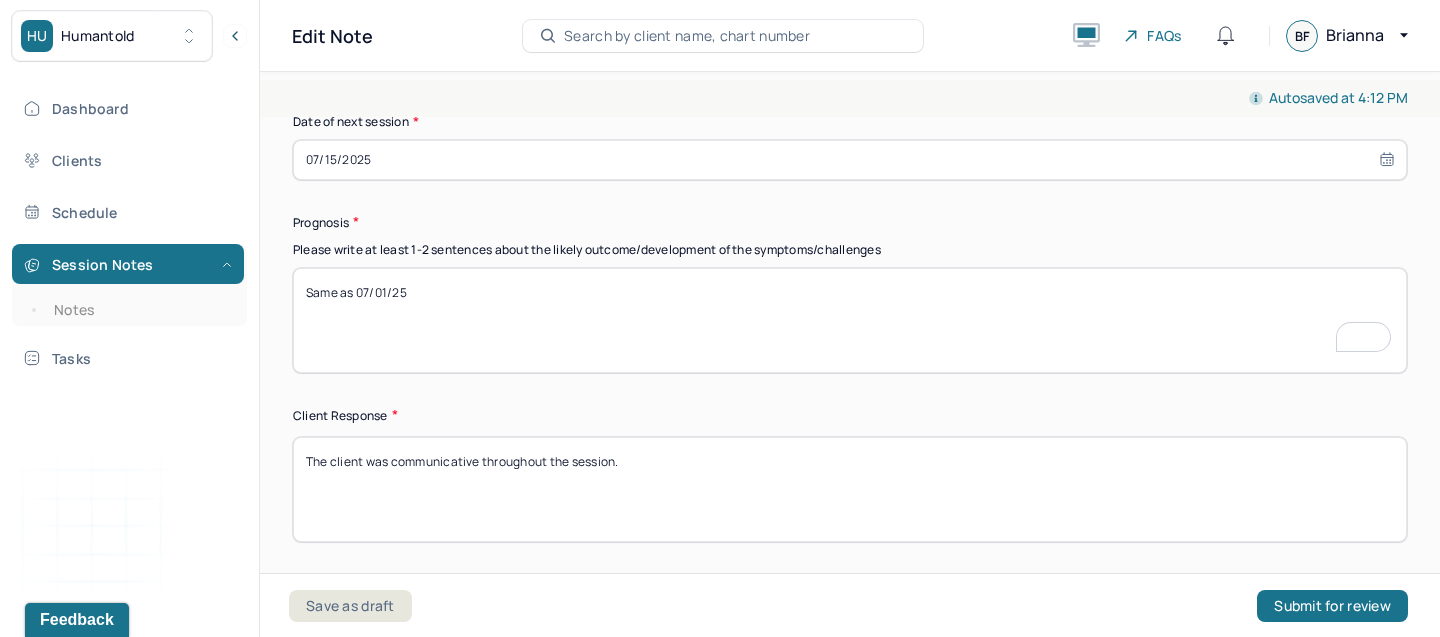 paste on "The client has a good prognosis. He shows a willingness to understand his symptoms and is motivated to develop positive coping skills." 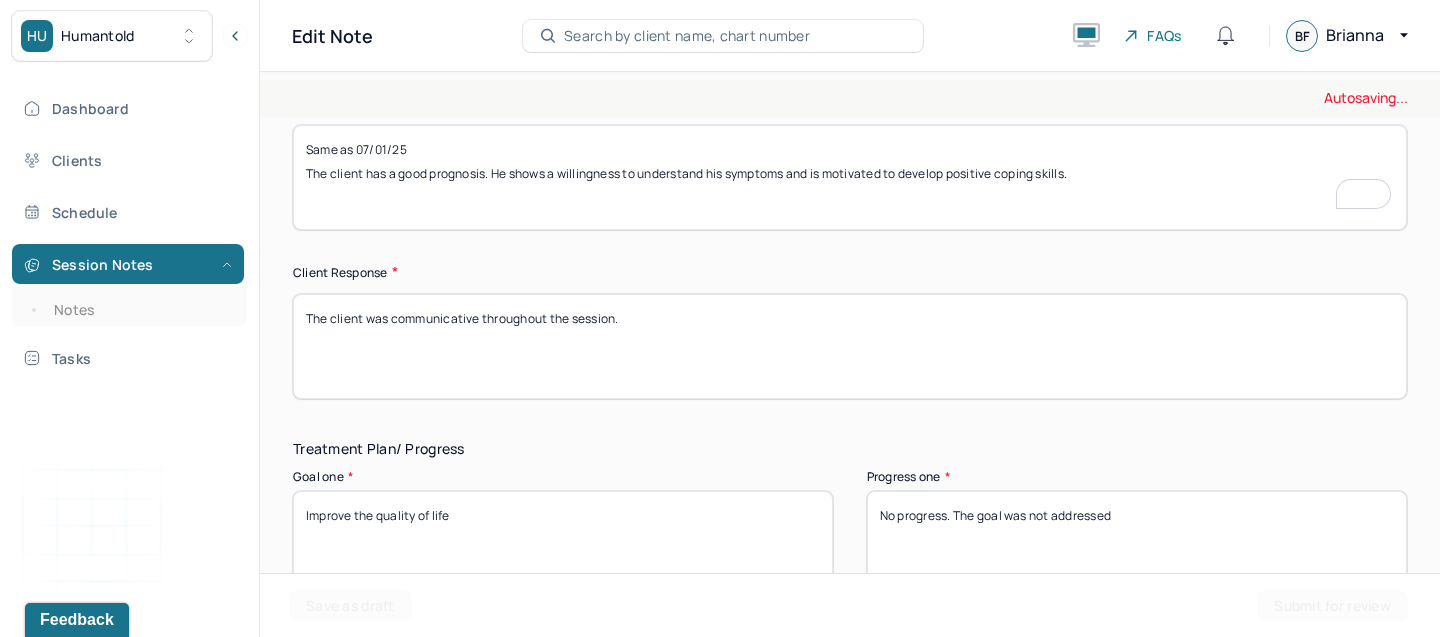 type on "Same as 07/01/25
The client has a good prognosis. He shows a willingness to understand his symptoms and is motivated to develop positive coping skills." 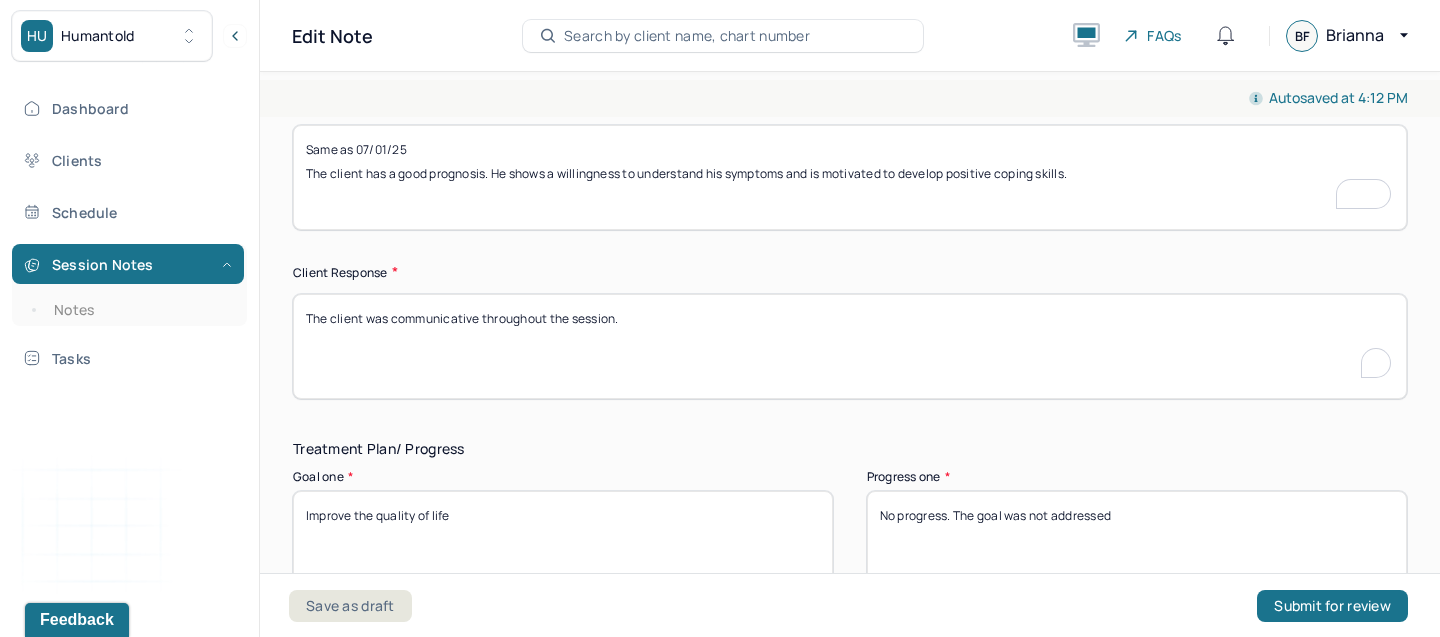 click on "The client was communicative throughout the session." at bounding box center [850, 346] 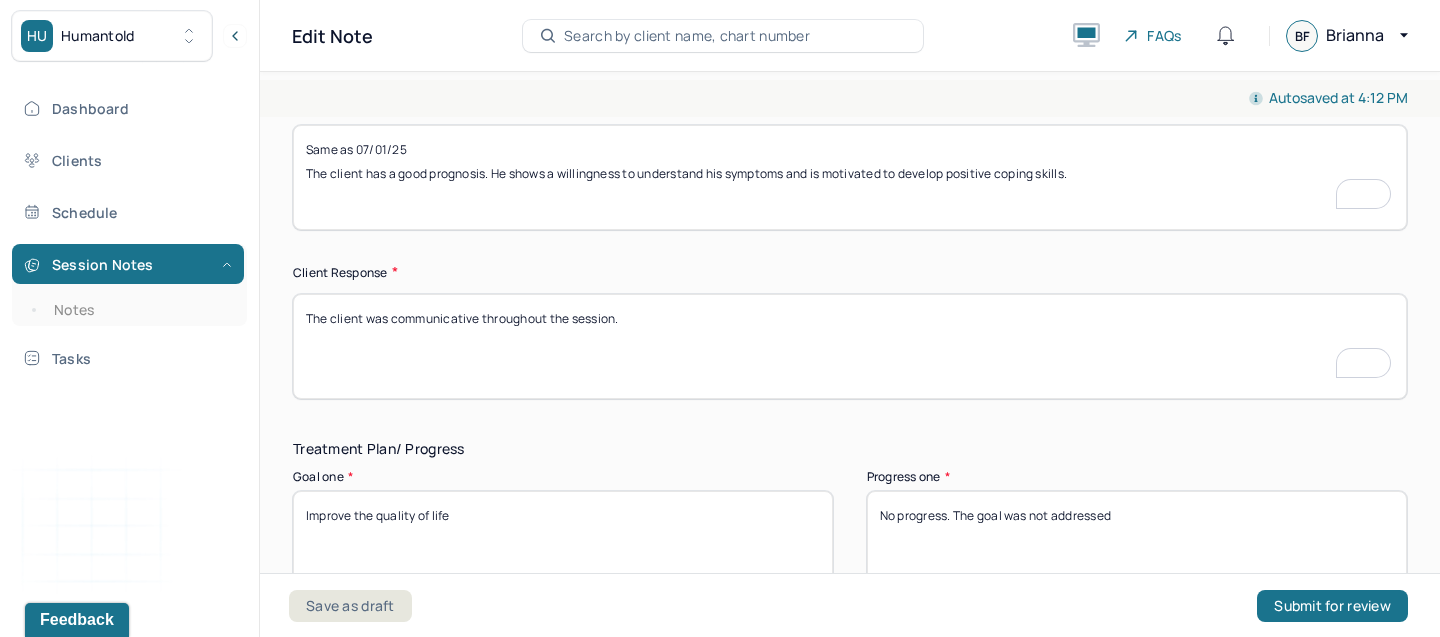 click on "The client was communicative throughout the session." at bounding box center [850, 346] 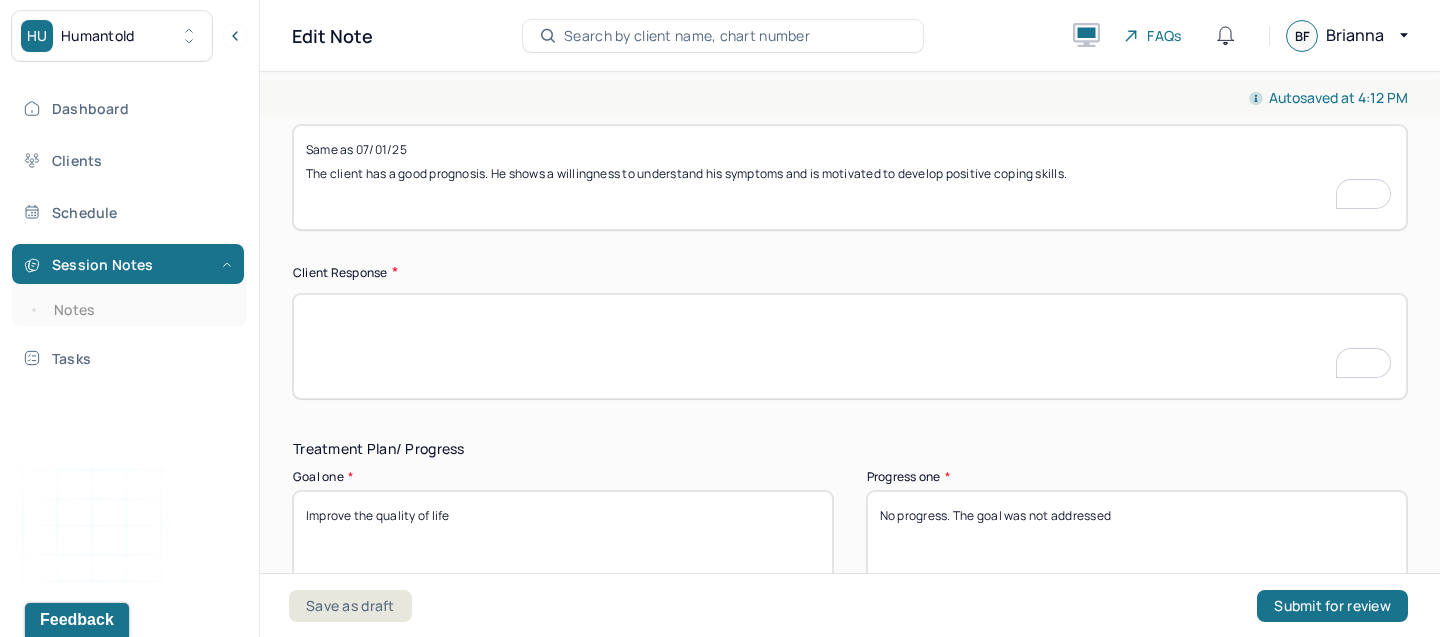 paste on "The client engaged openly in conversation during the session." 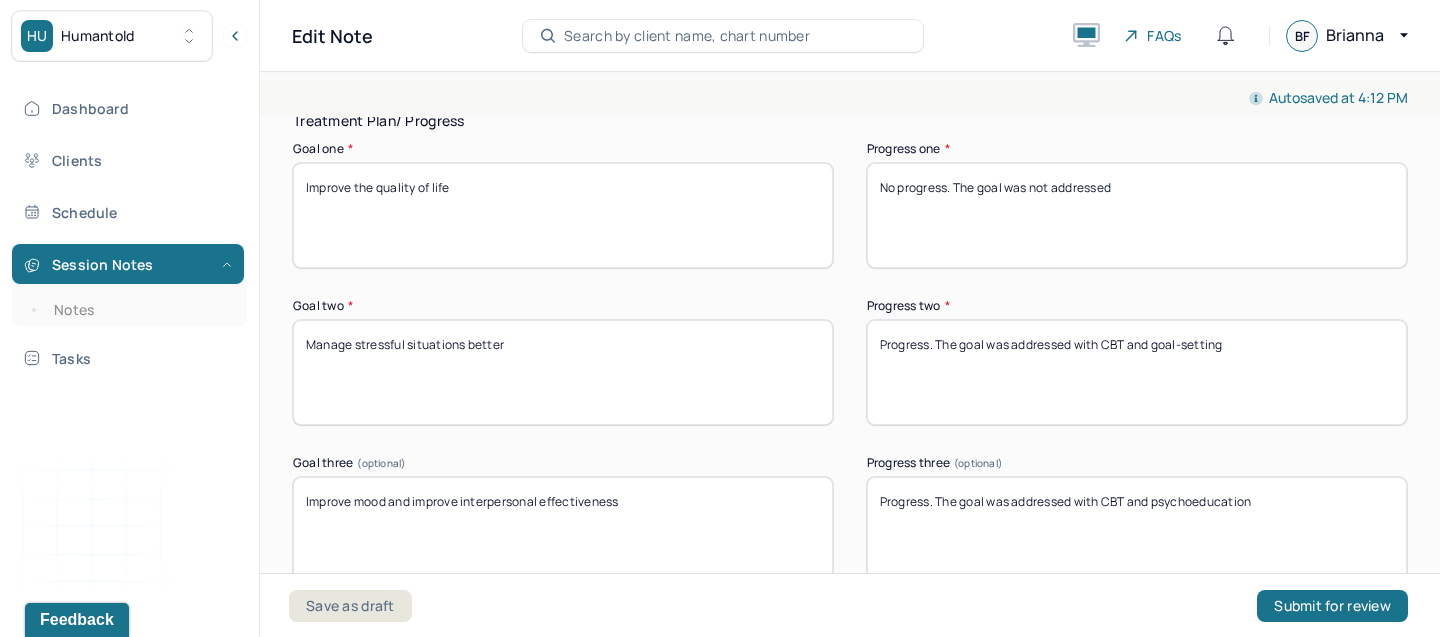 type on "The client engaged openly in conversation during the session." 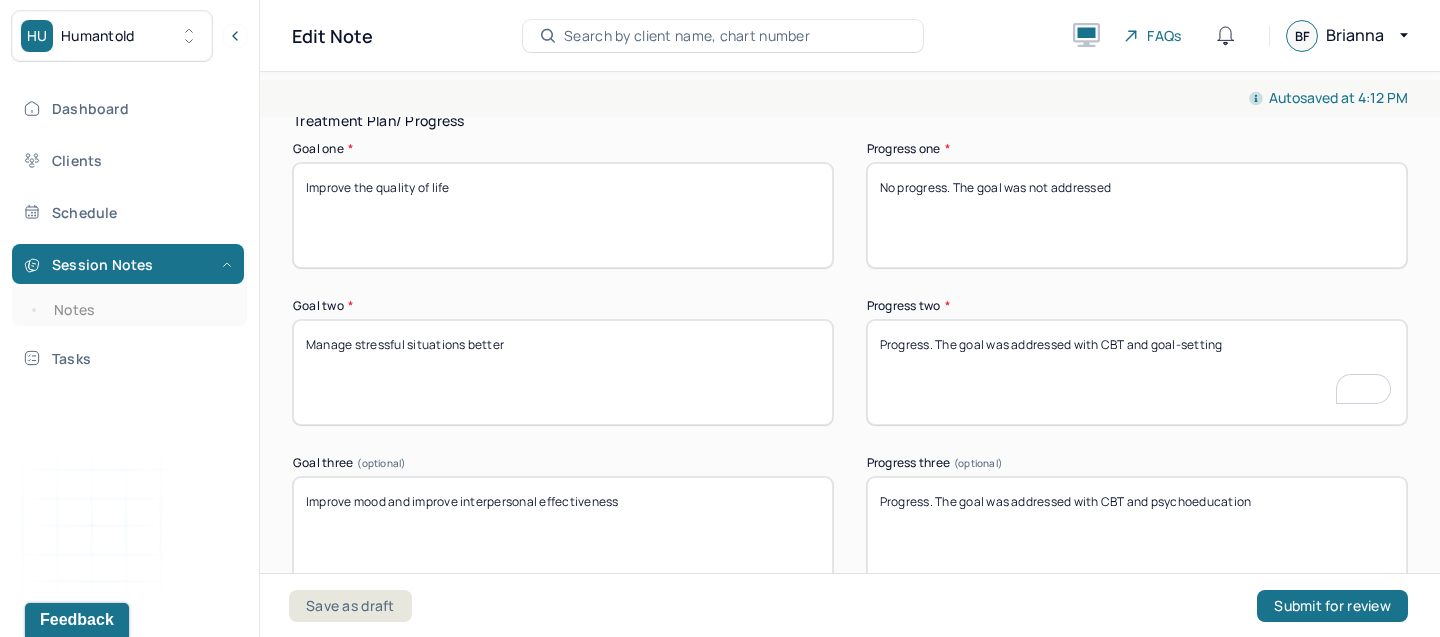click on "Progress. The goal was addressed with CBT and goal-setting" at bounding box center [1137, 372] 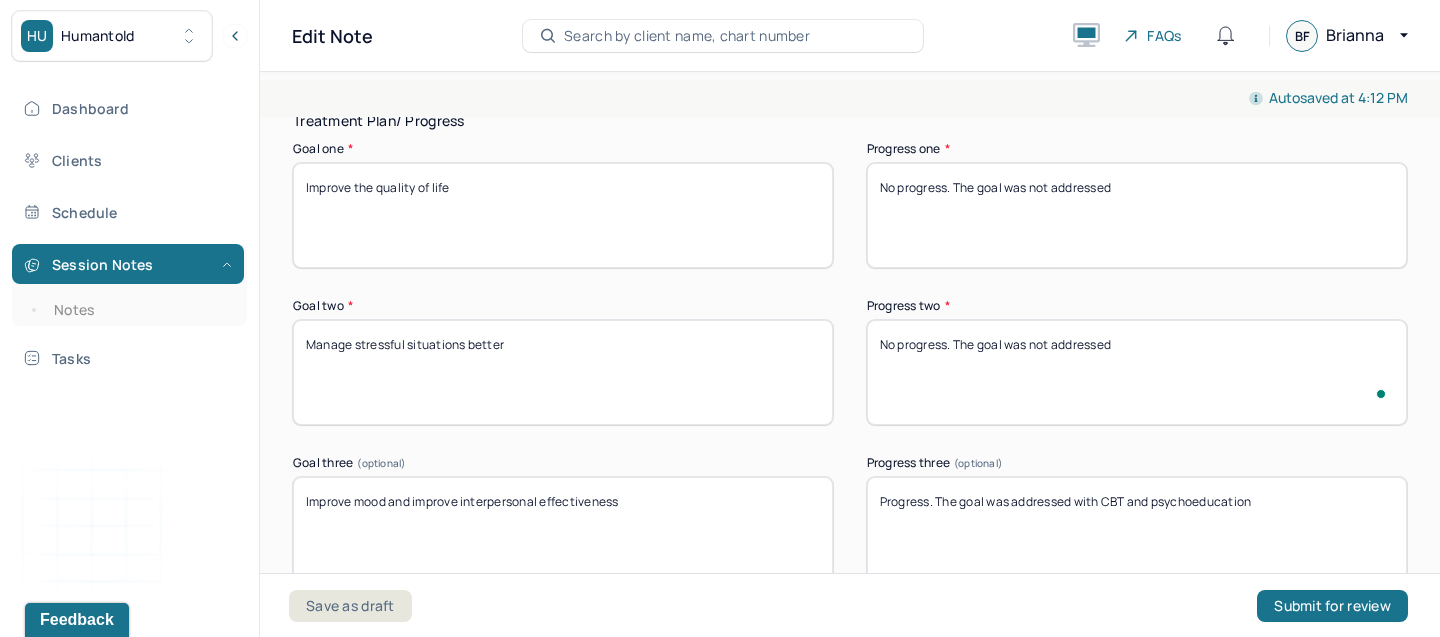 type on "No progress. The goal was not addressed" 